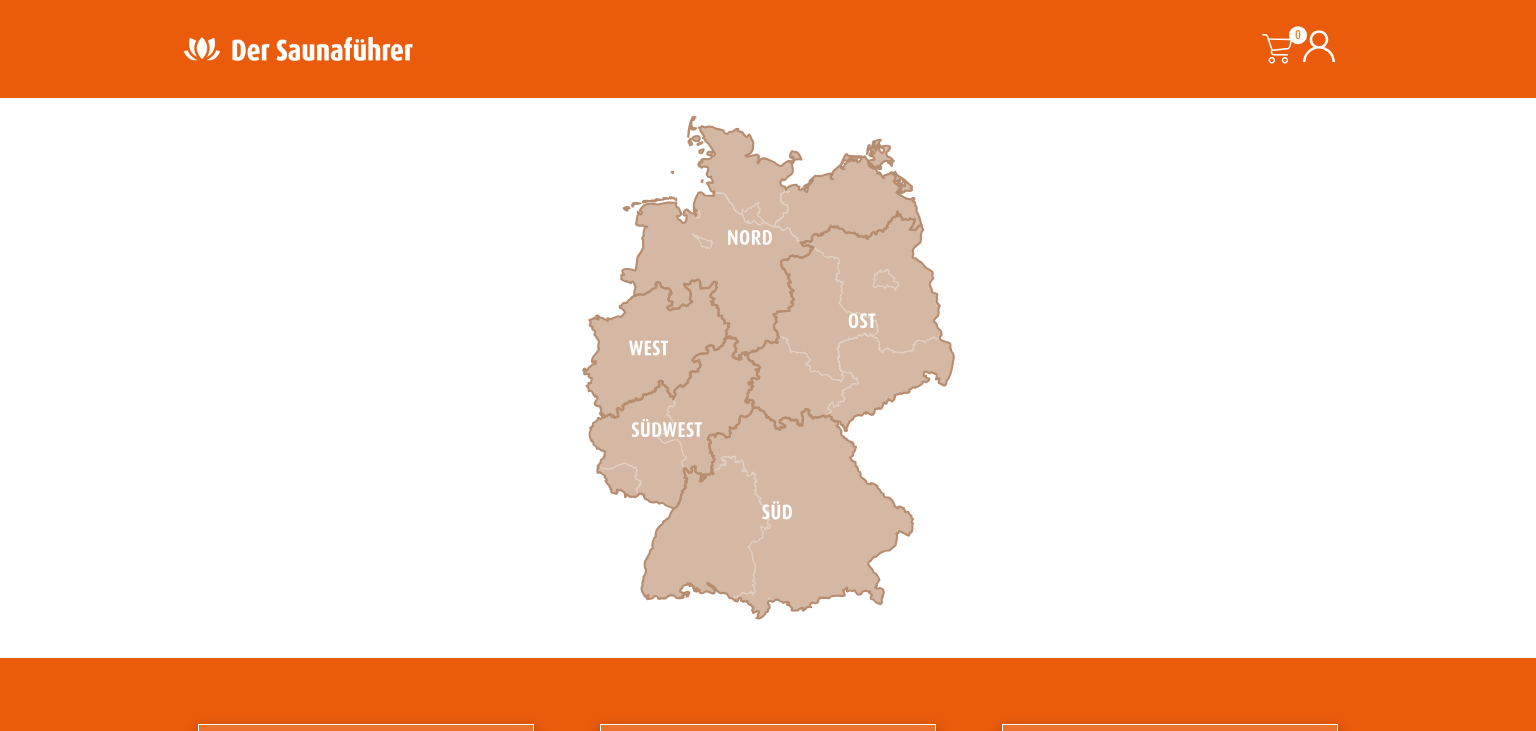 scroll, scrollTop: 633, scrollLeft: 0, axis: vertical 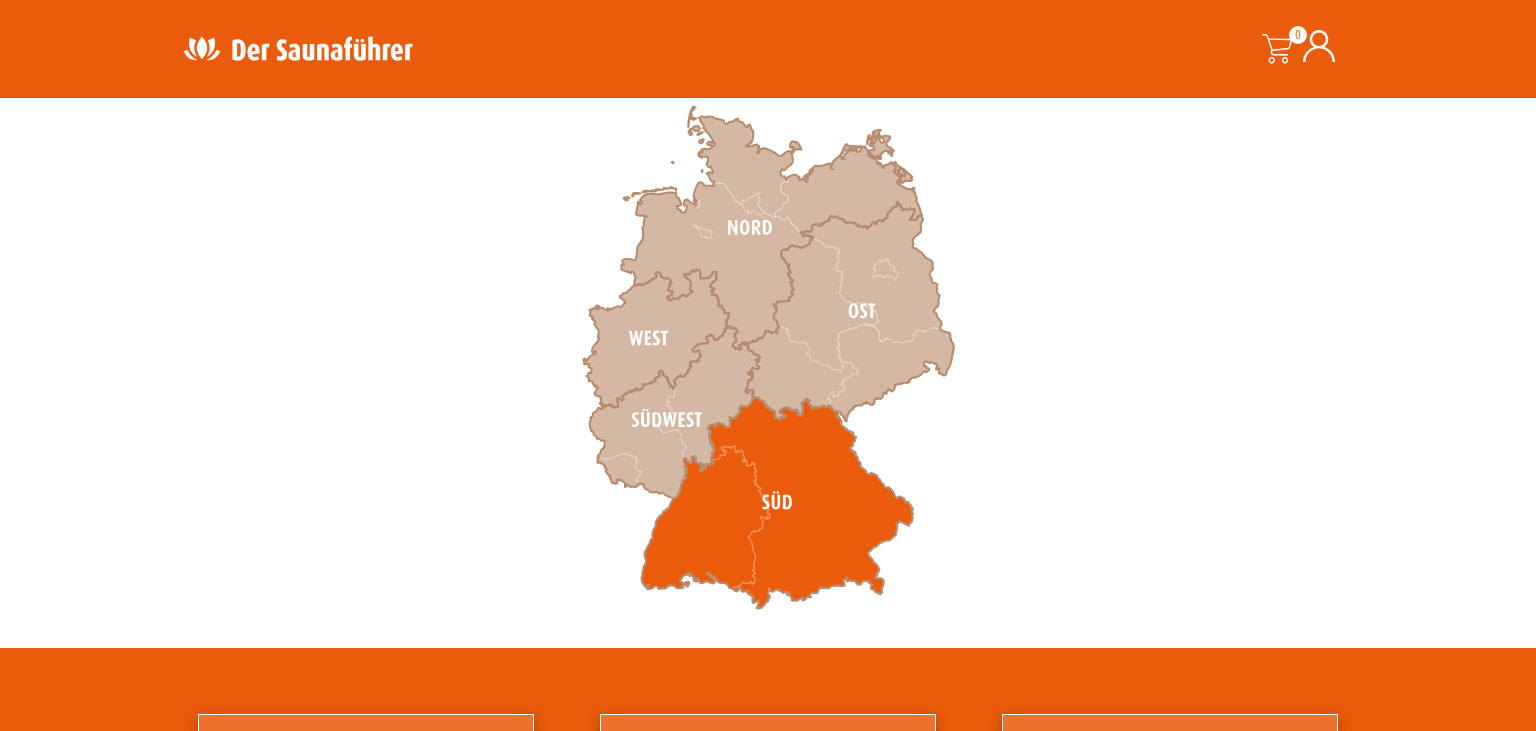 click 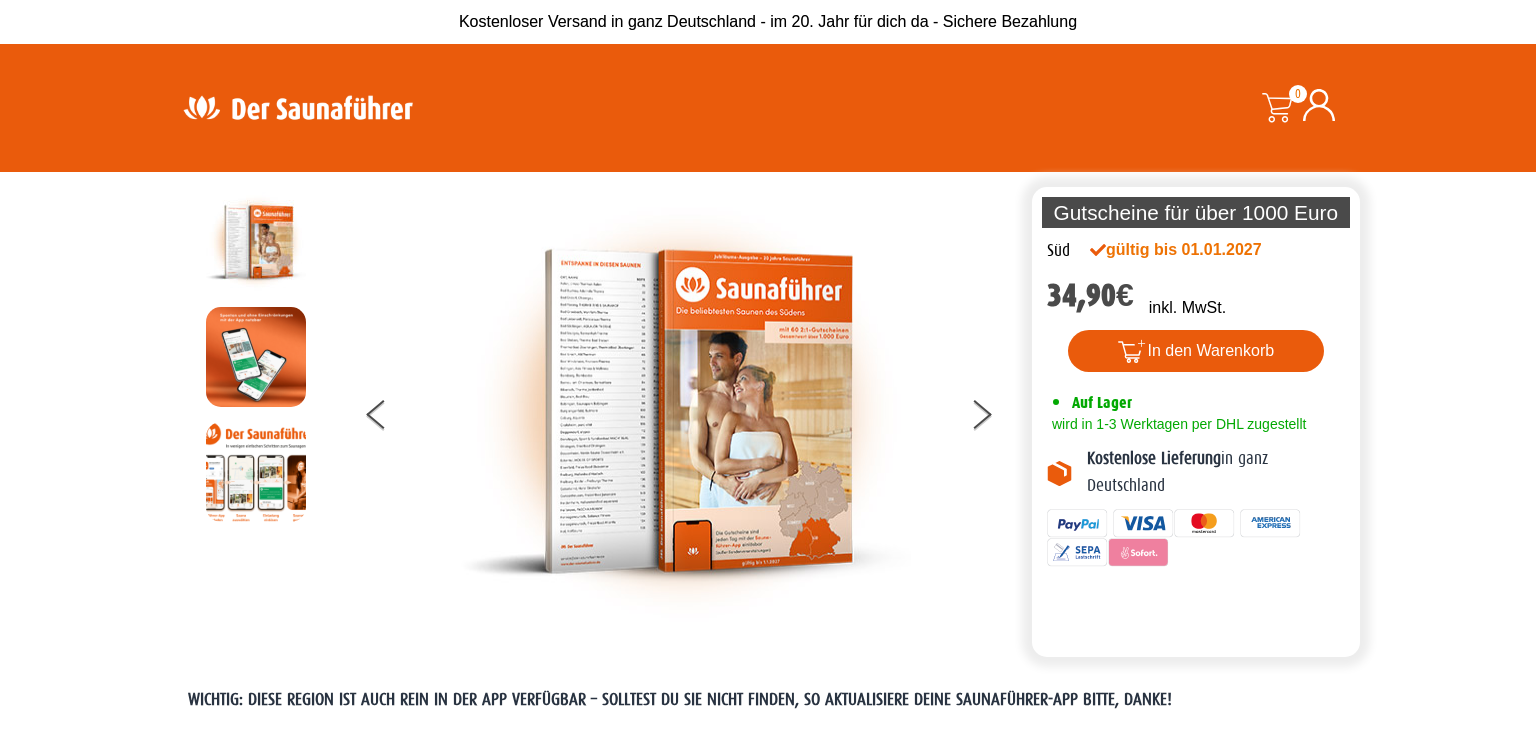 scroll, scrollTop: 0, scrollLeft: 0, axis: both 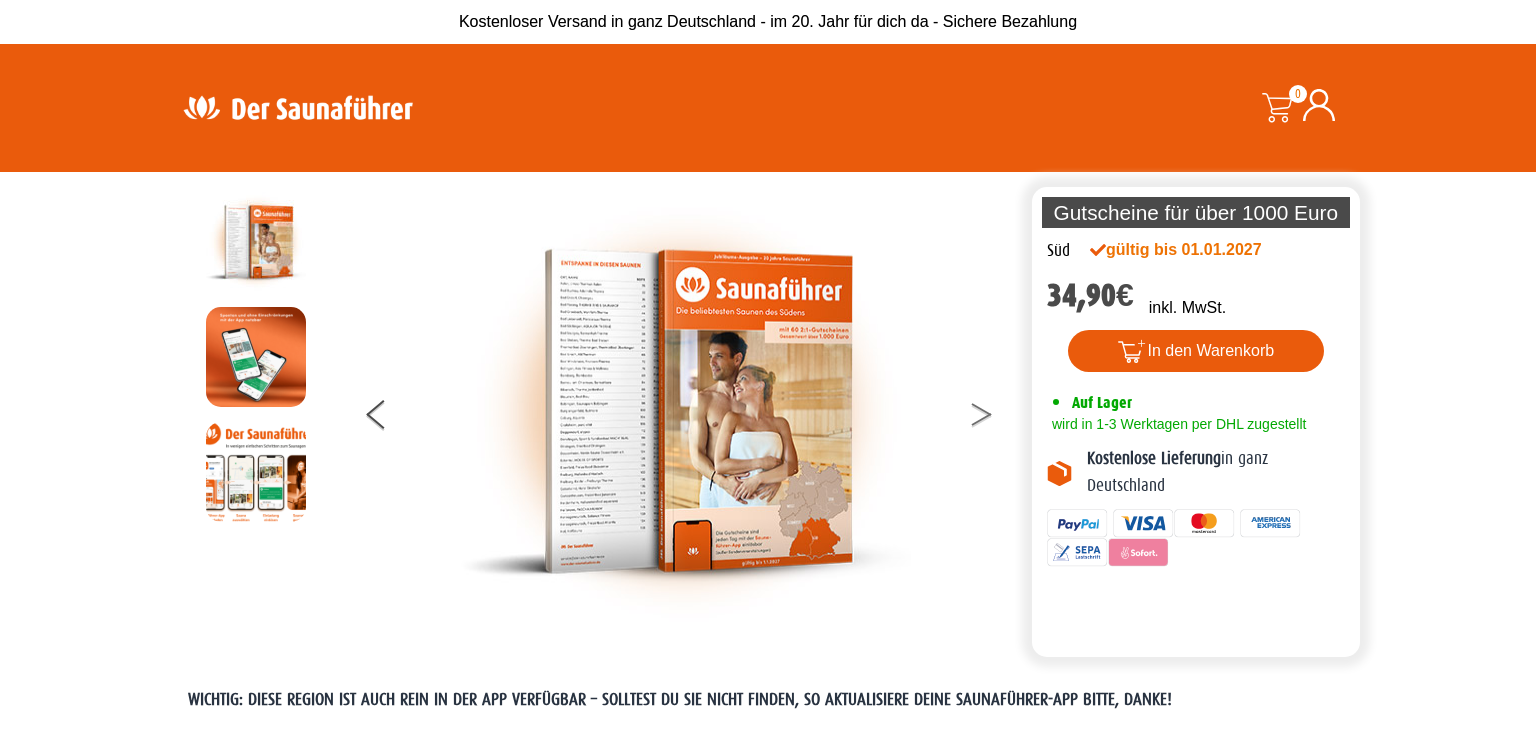 click at bounding box center (994, 418) 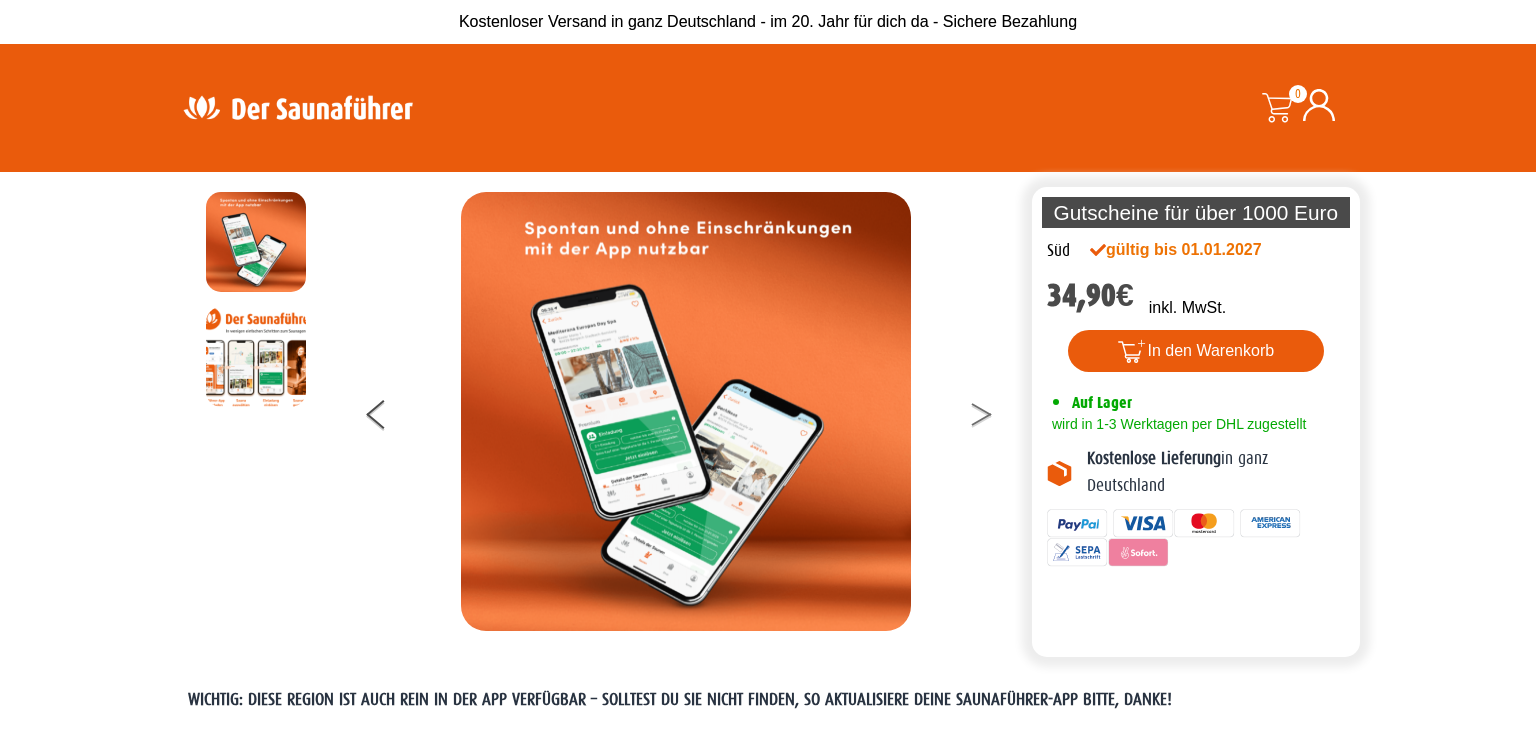 click at bounding box center [994, 418] 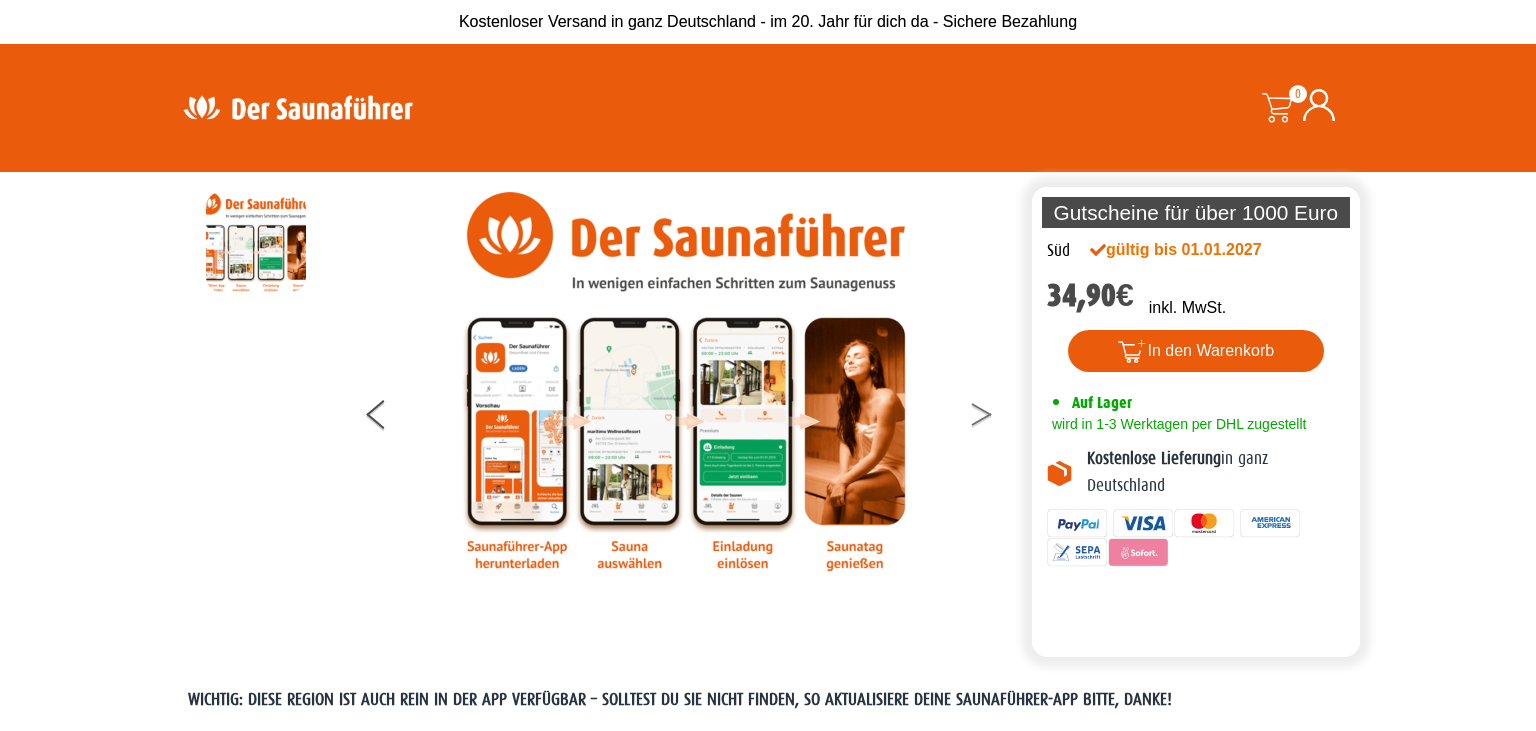 click at bounding box center (994, 418) 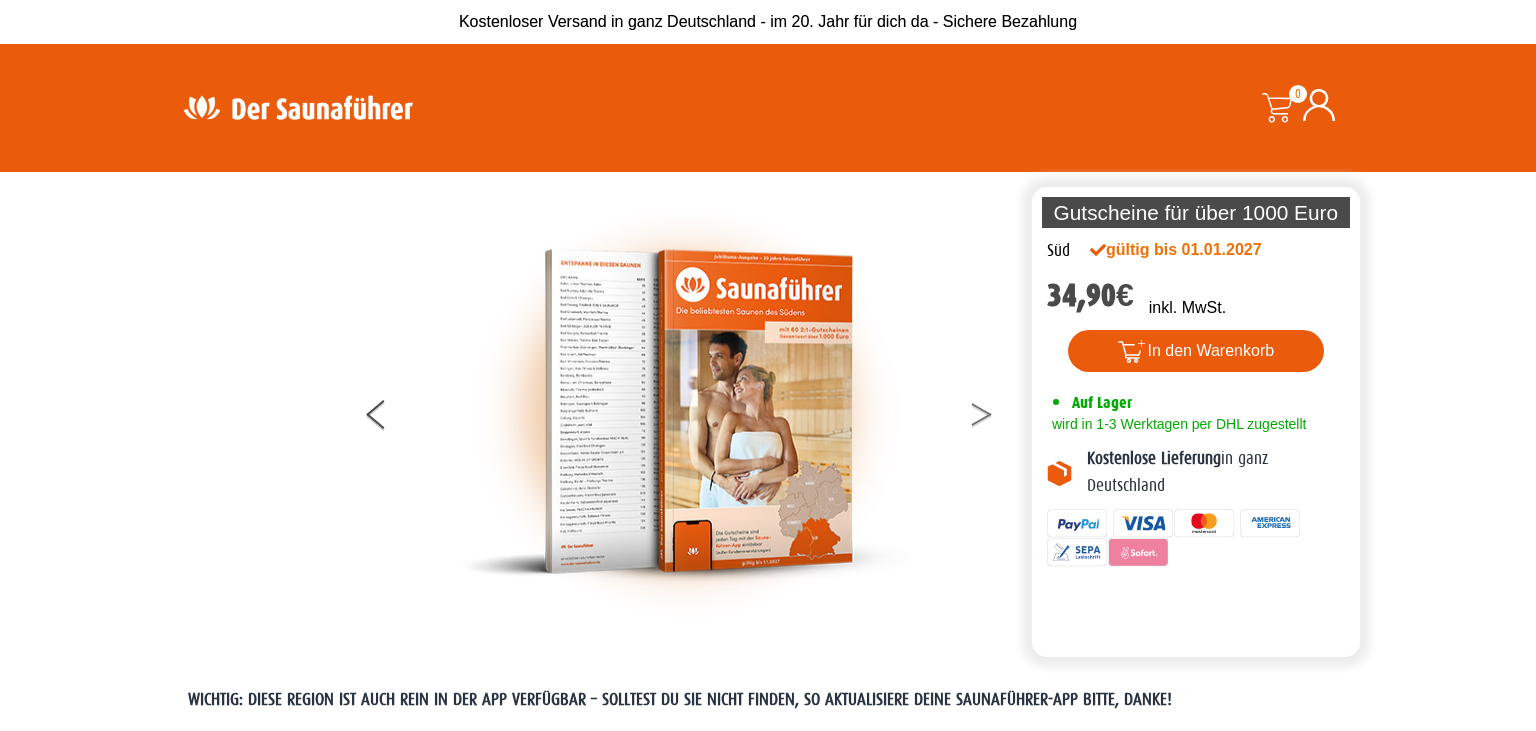 click at bounding box center (994, 418) 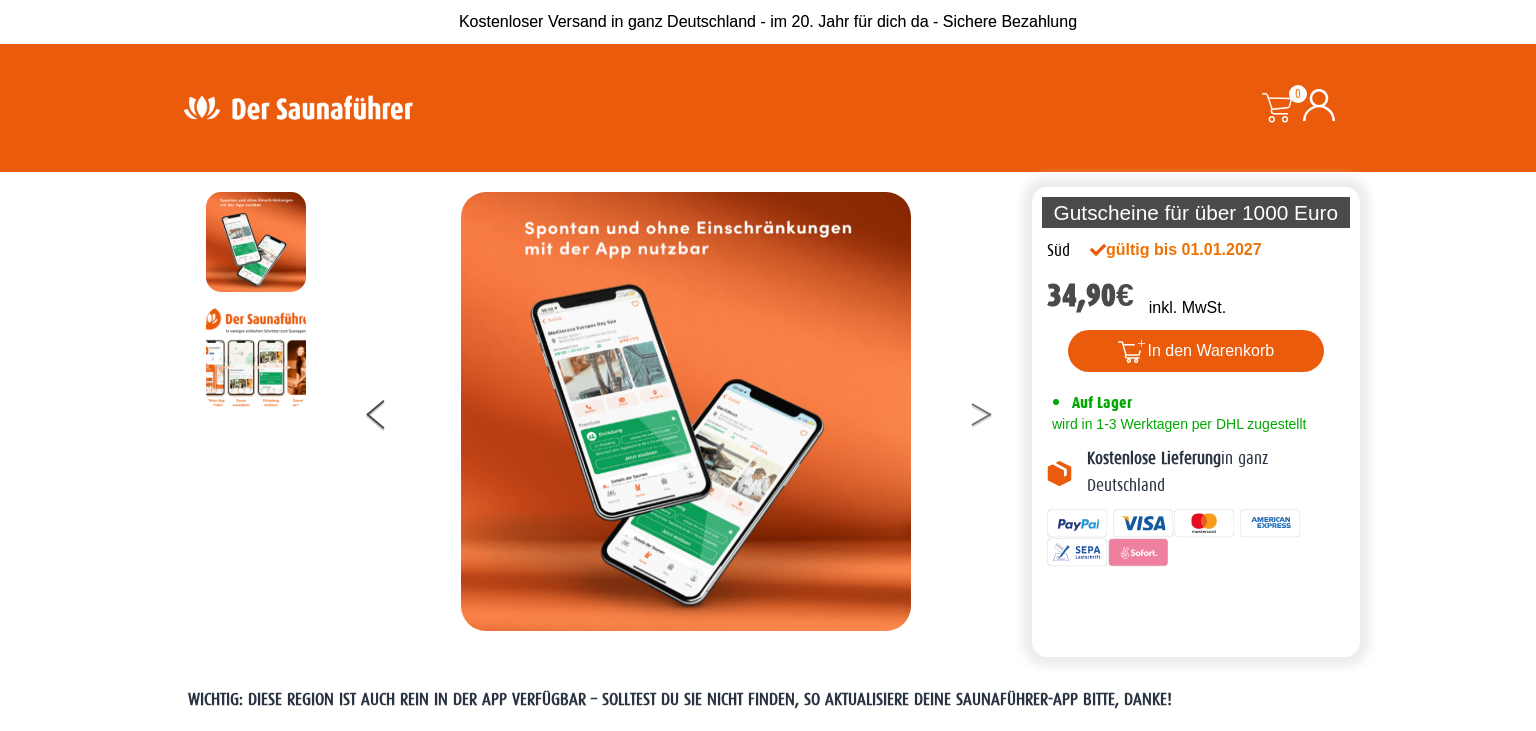click at bounding box center [994, 418] 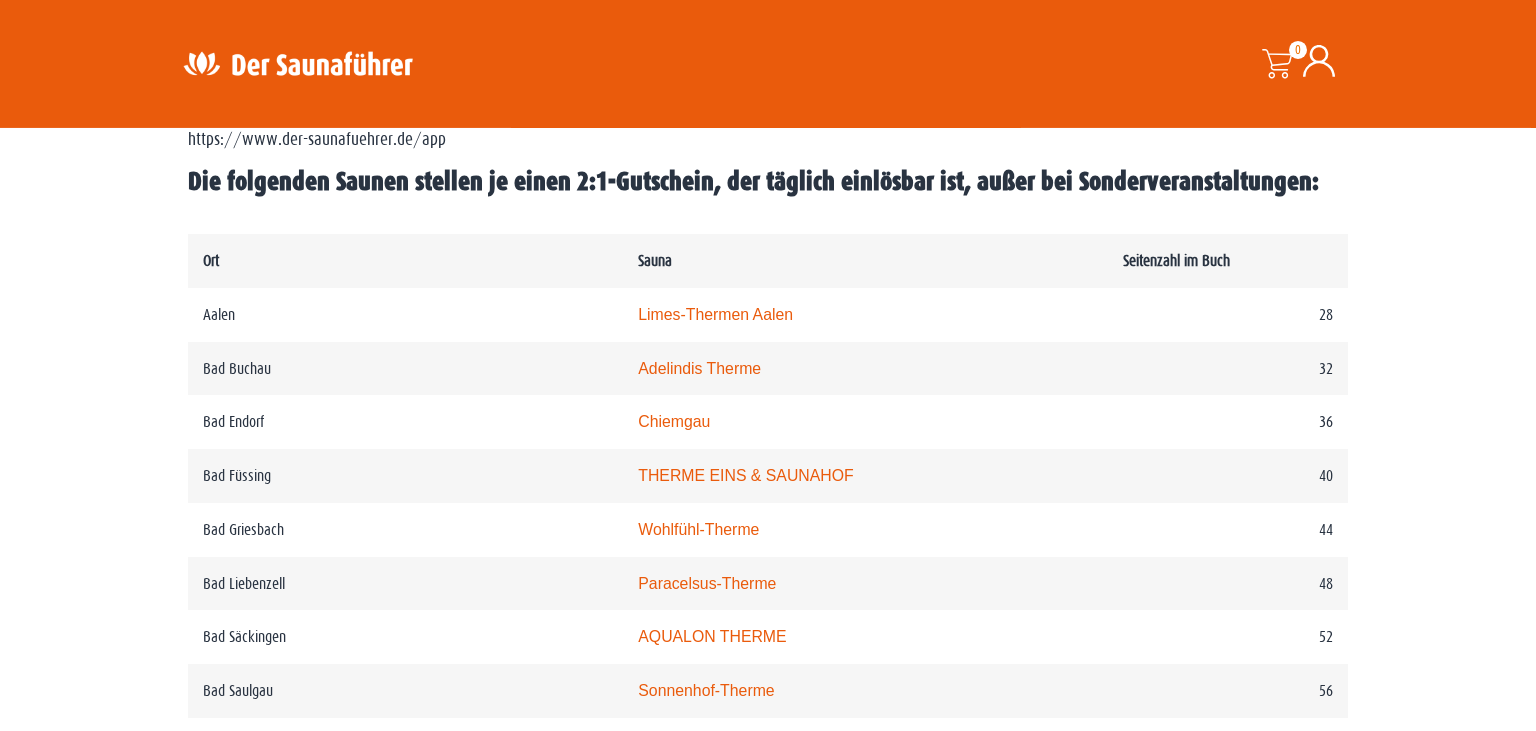 scroll, scrollTop: 950, scrollLeft: 0, axis: vertical 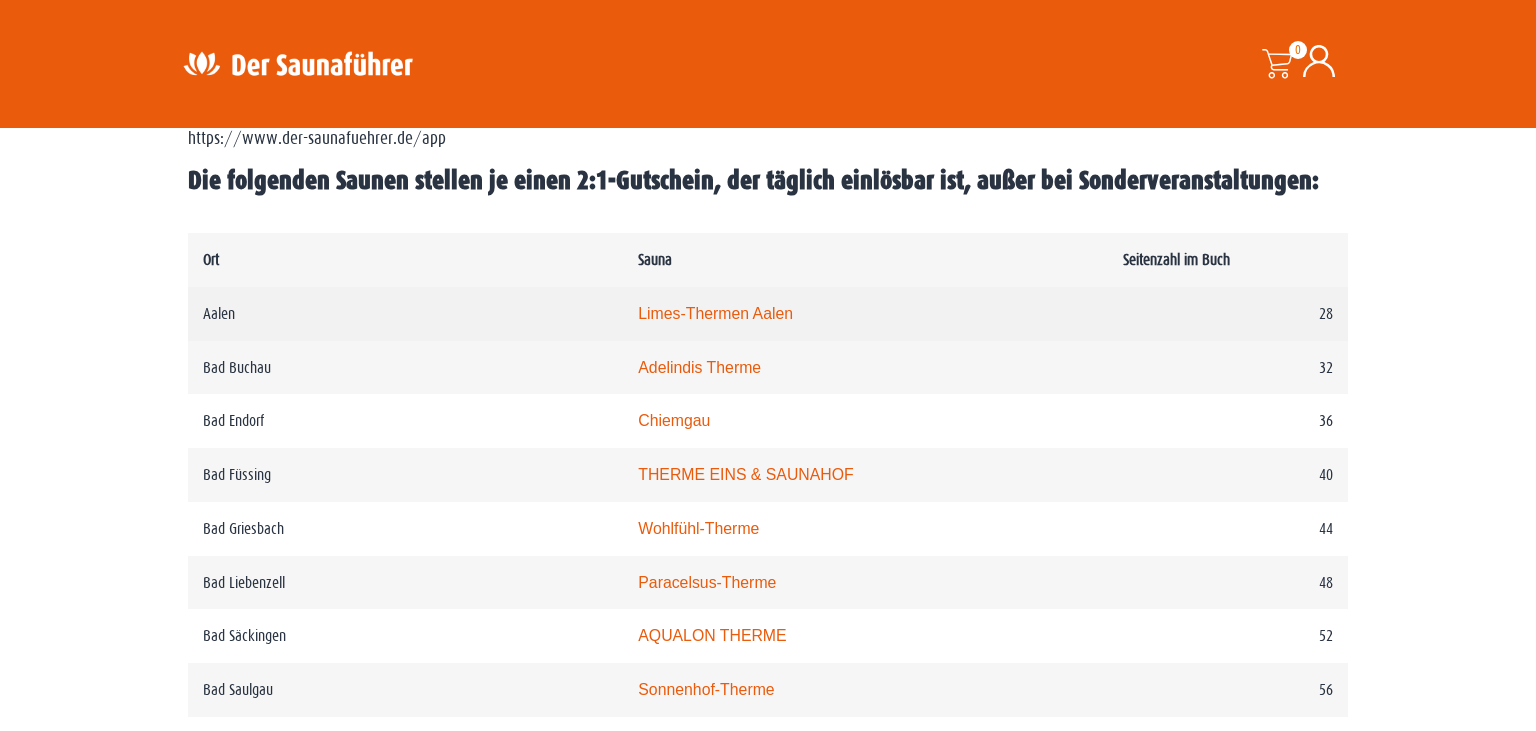 click on "Limes-Thermen Aalen" at bounding box center (715, 313) 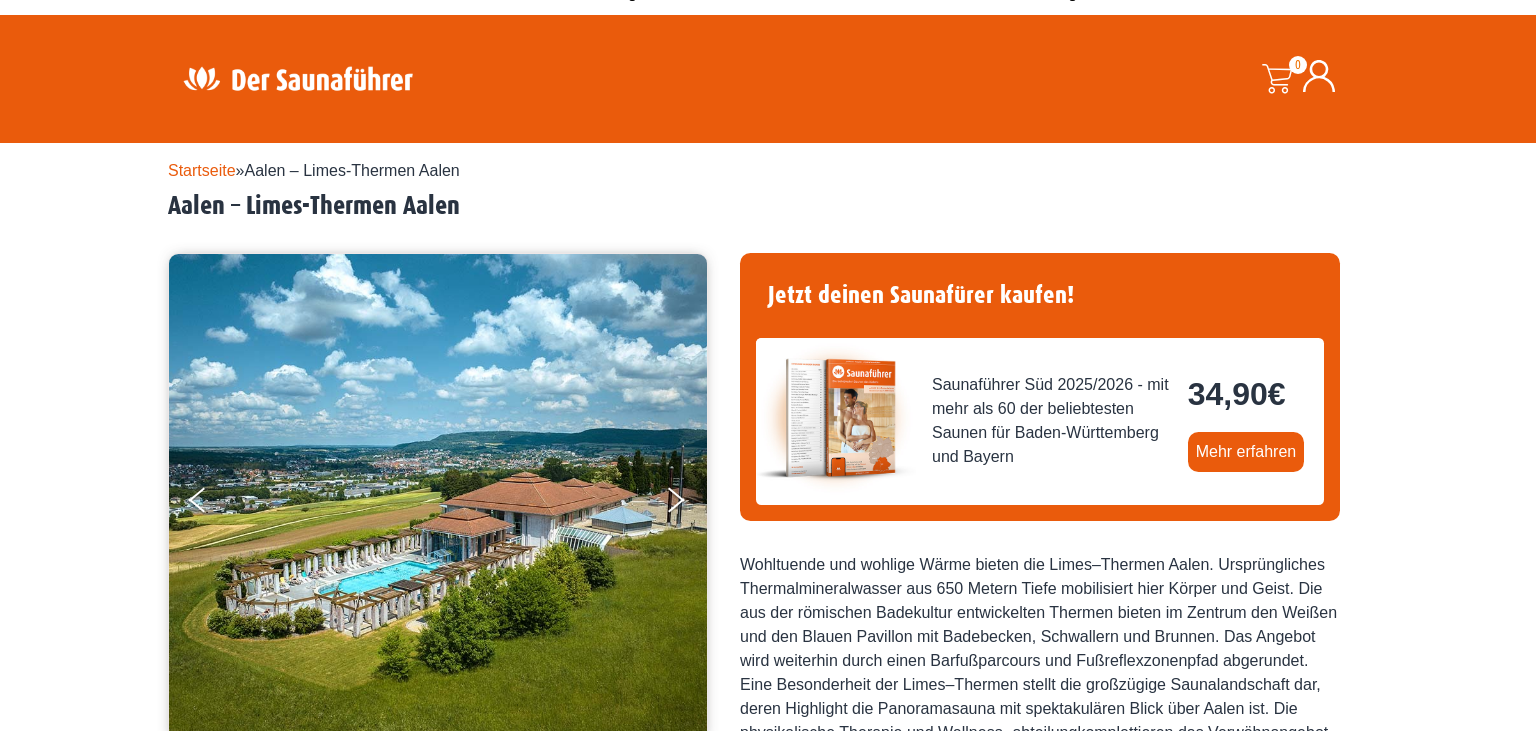 scroll, scrollTop: 316, scrollLeft: 0, axis: vertical 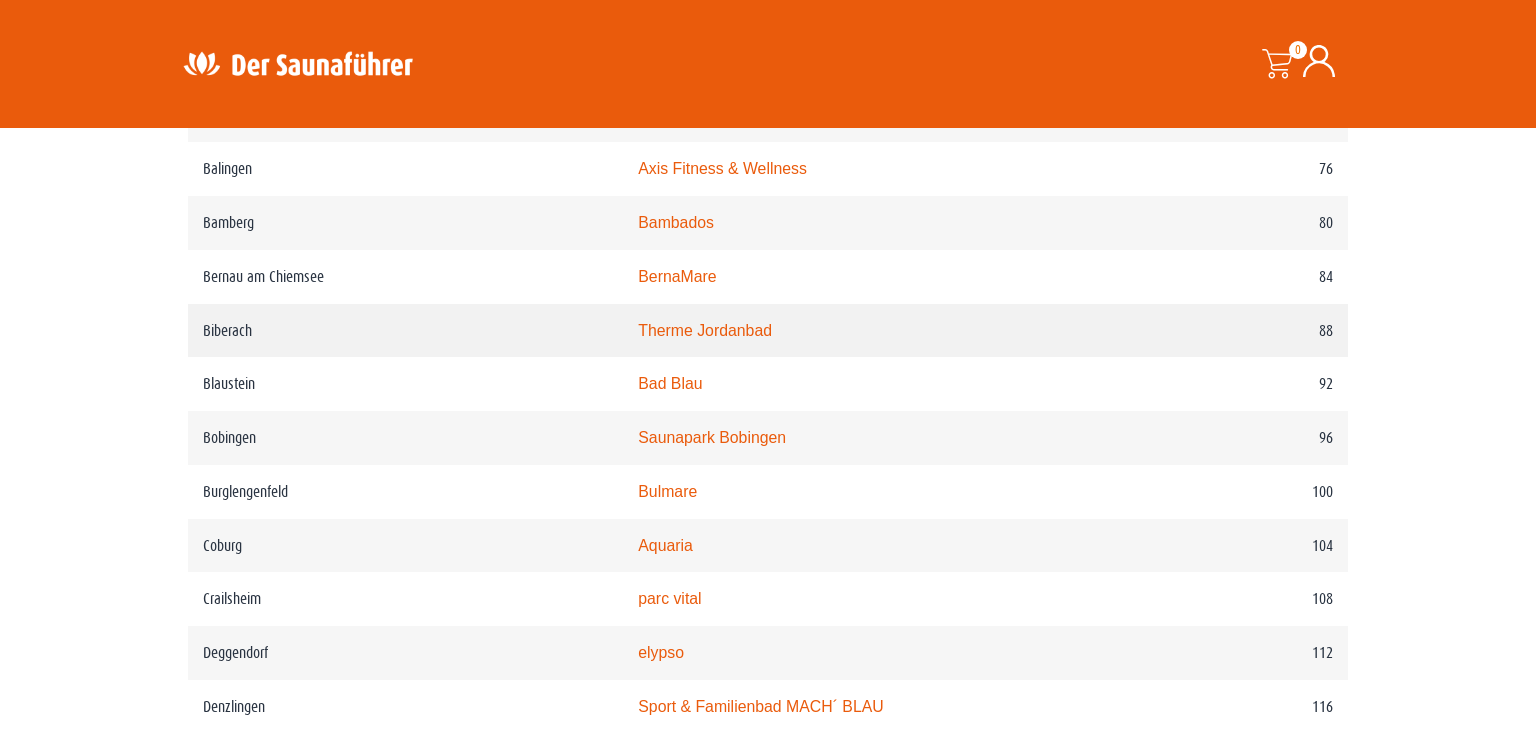 click on "Therme Jordanbad" at bounding box center (705, 330) 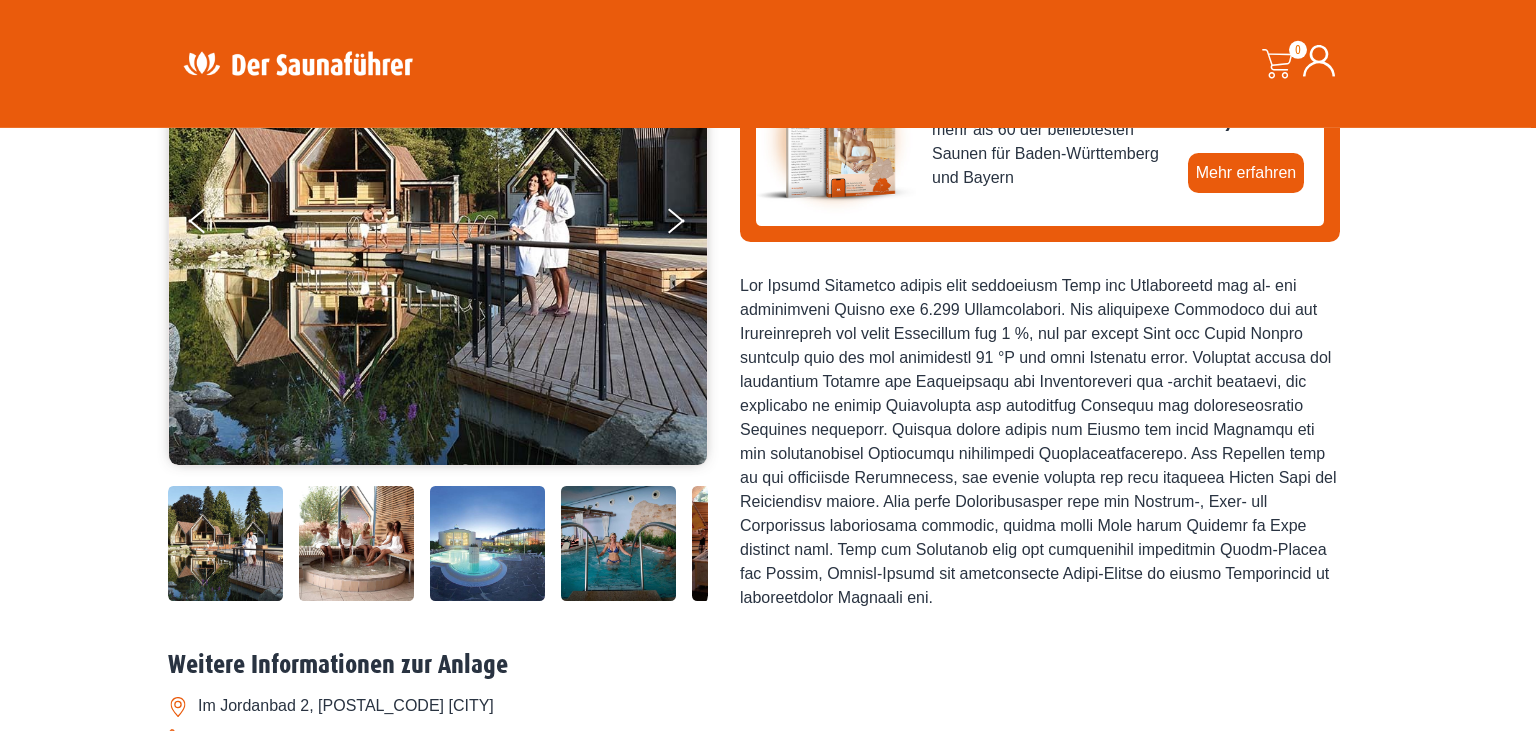 scroll, scrollTop: 105, scrollLeft: 0, axis: vertical 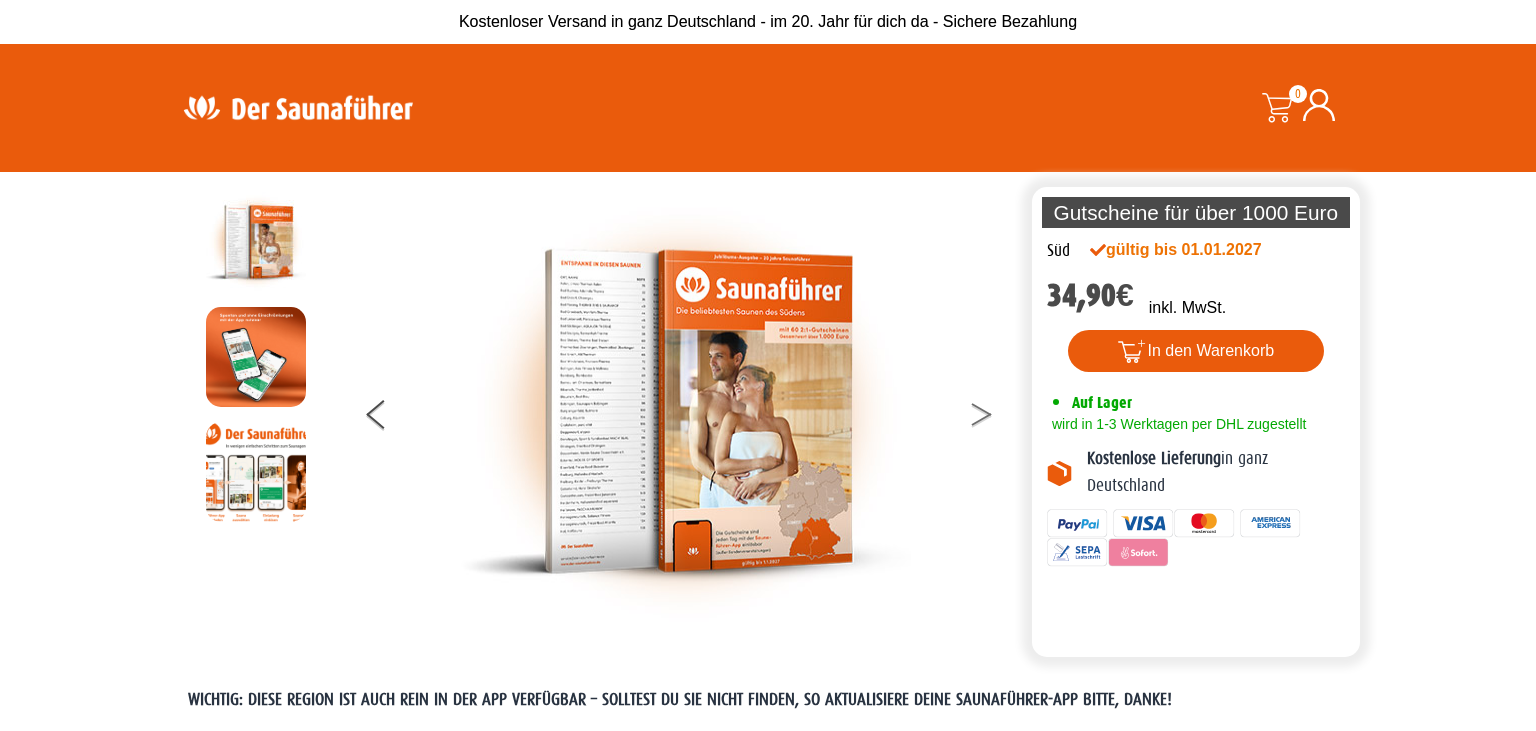 click at bounding box center [994, 418] 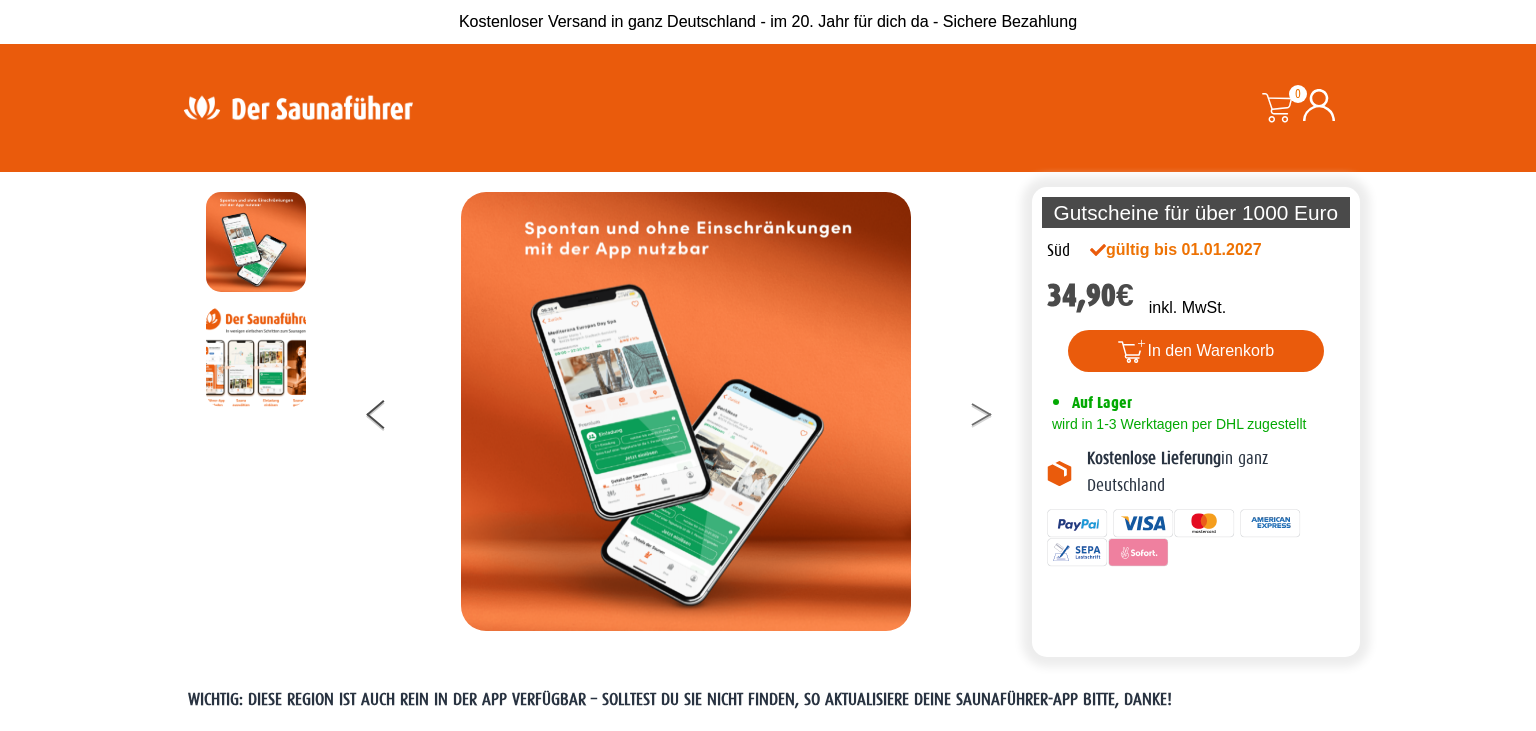 click at bounding box center [994, 418] 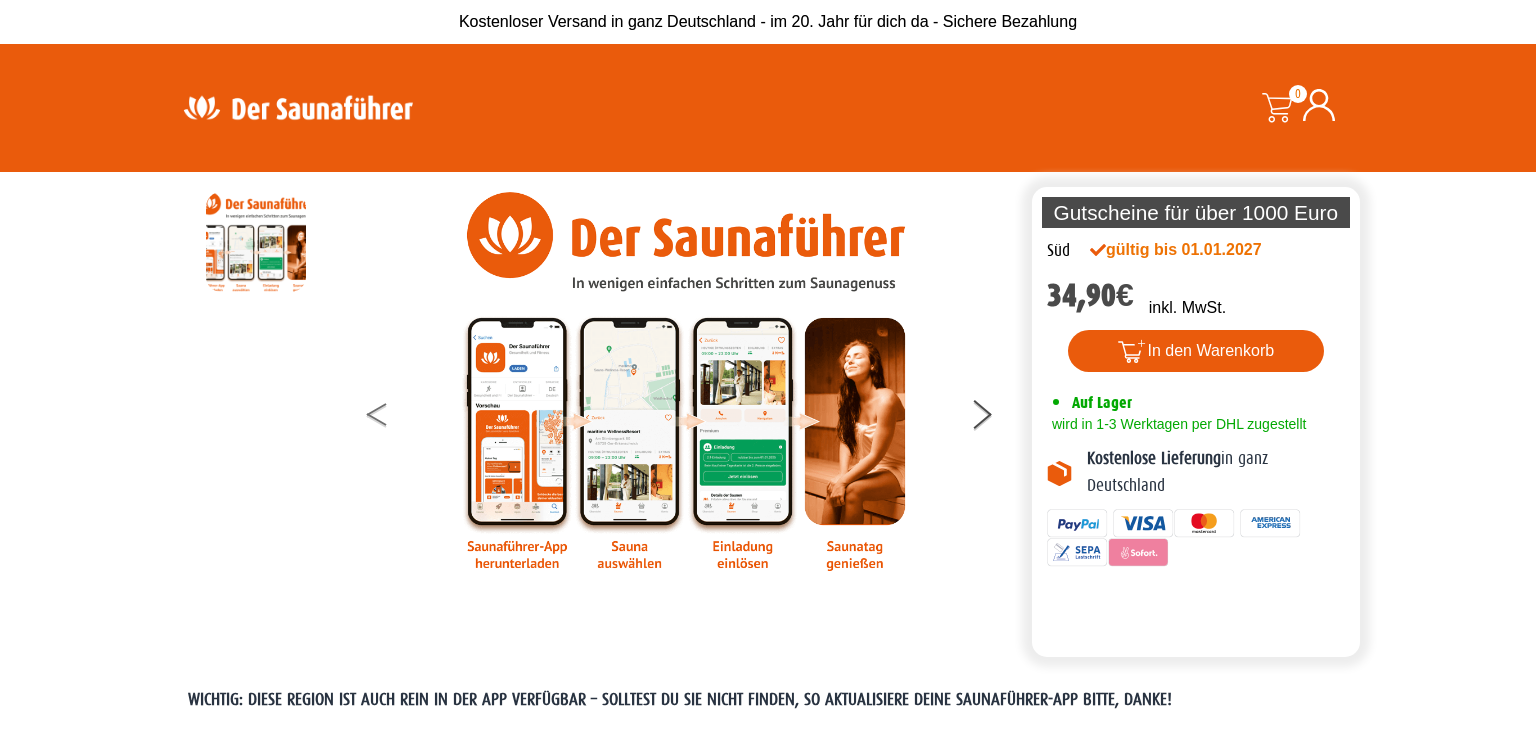 click at bounding box center (392, 418) 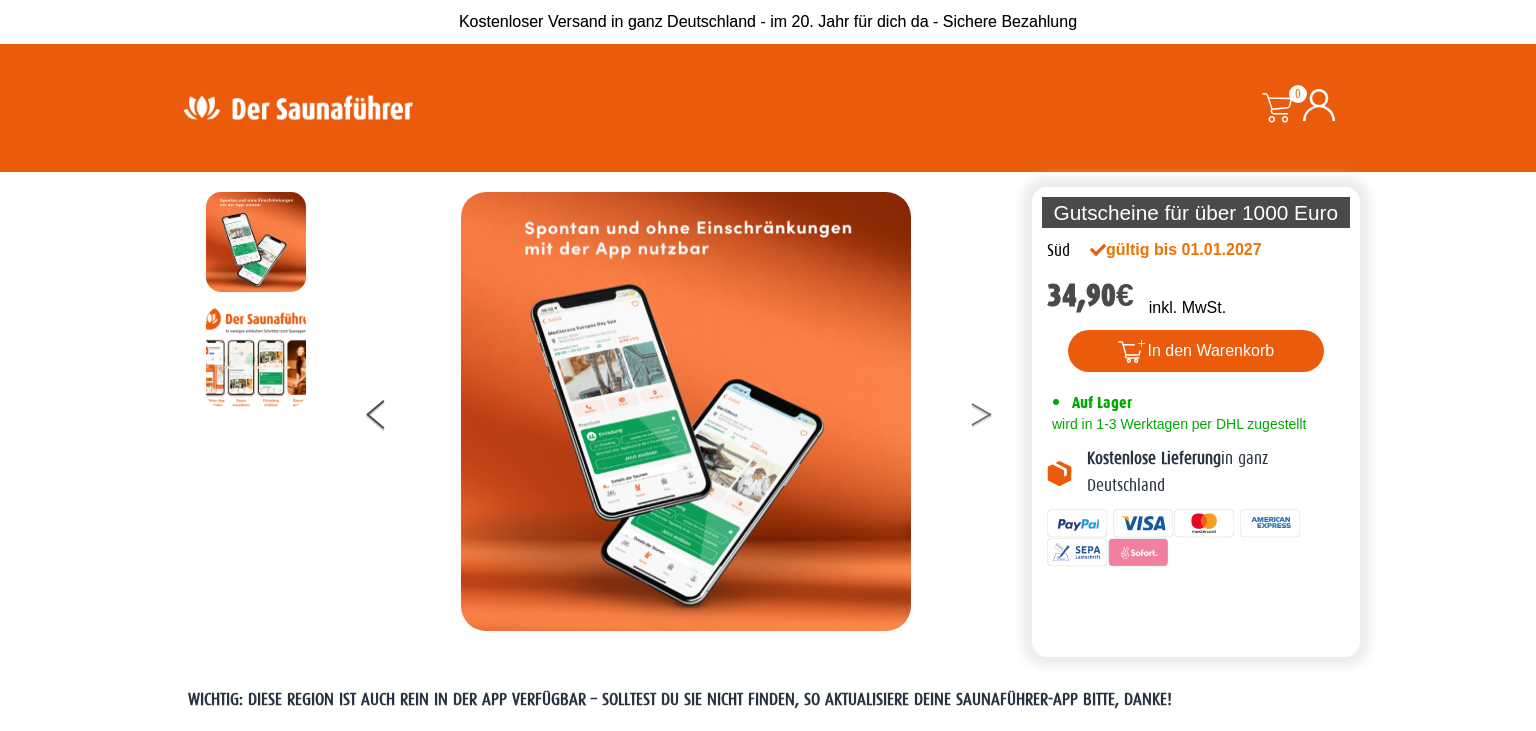 click at bounding box center (994, 418) 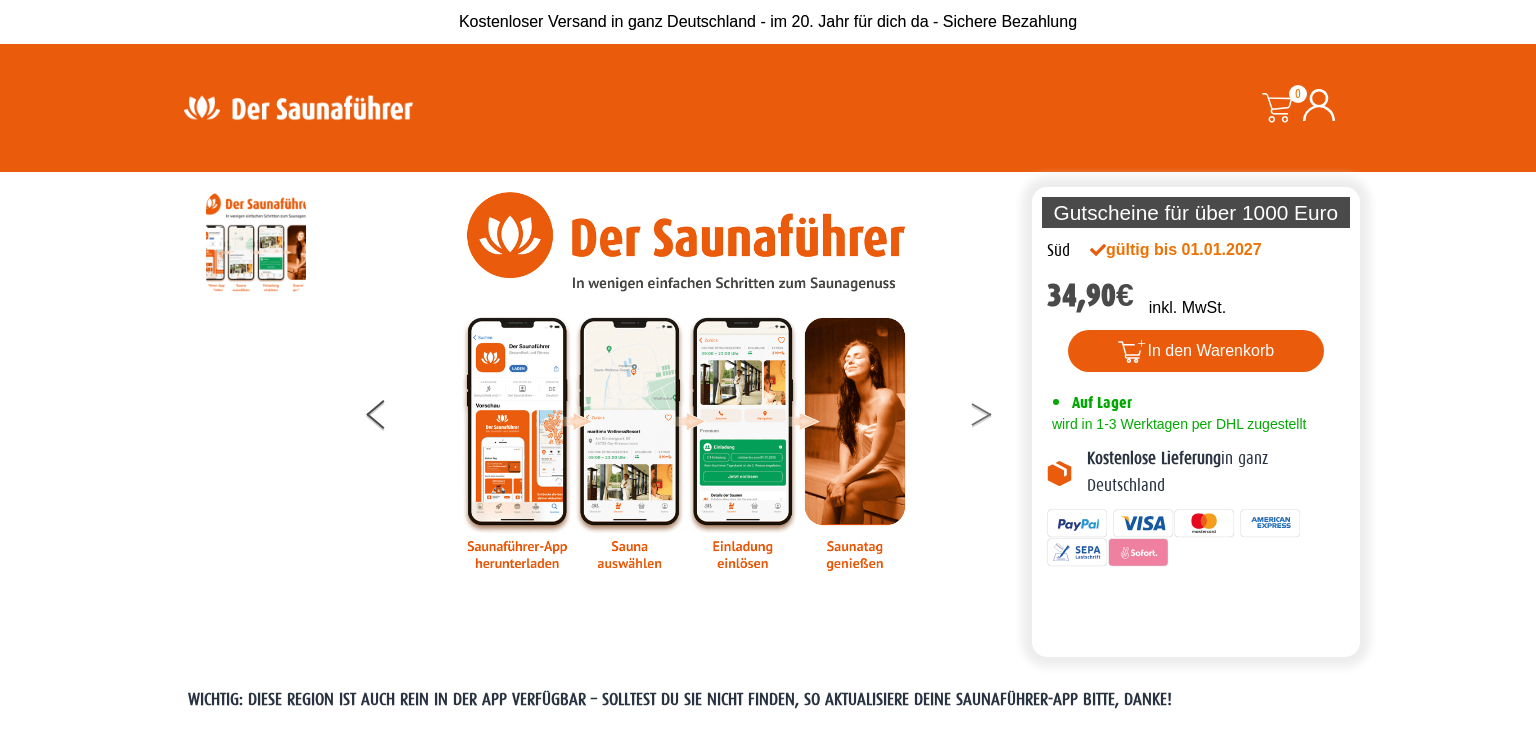 click at bounding box center (994, 418) 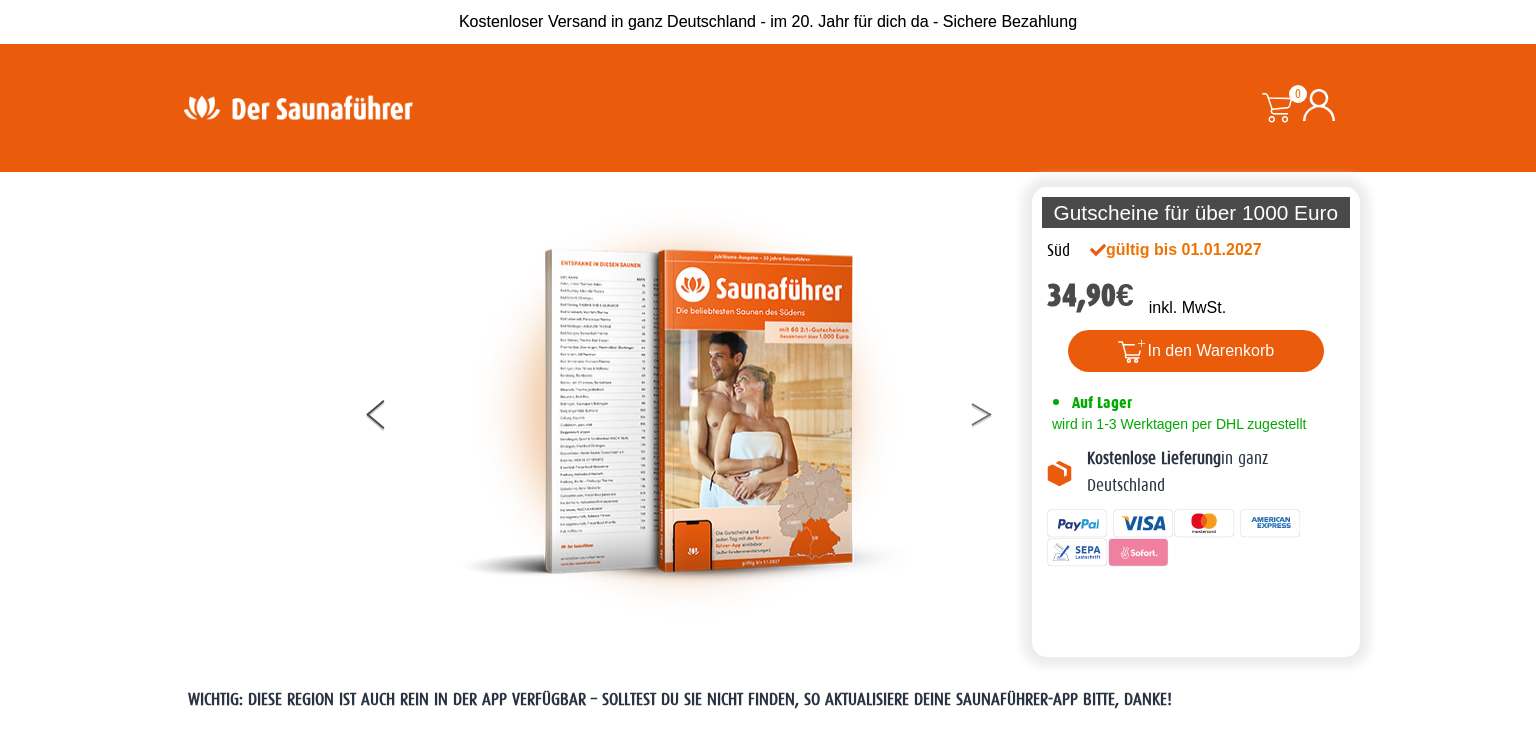 click at bounding box center (994, 418) 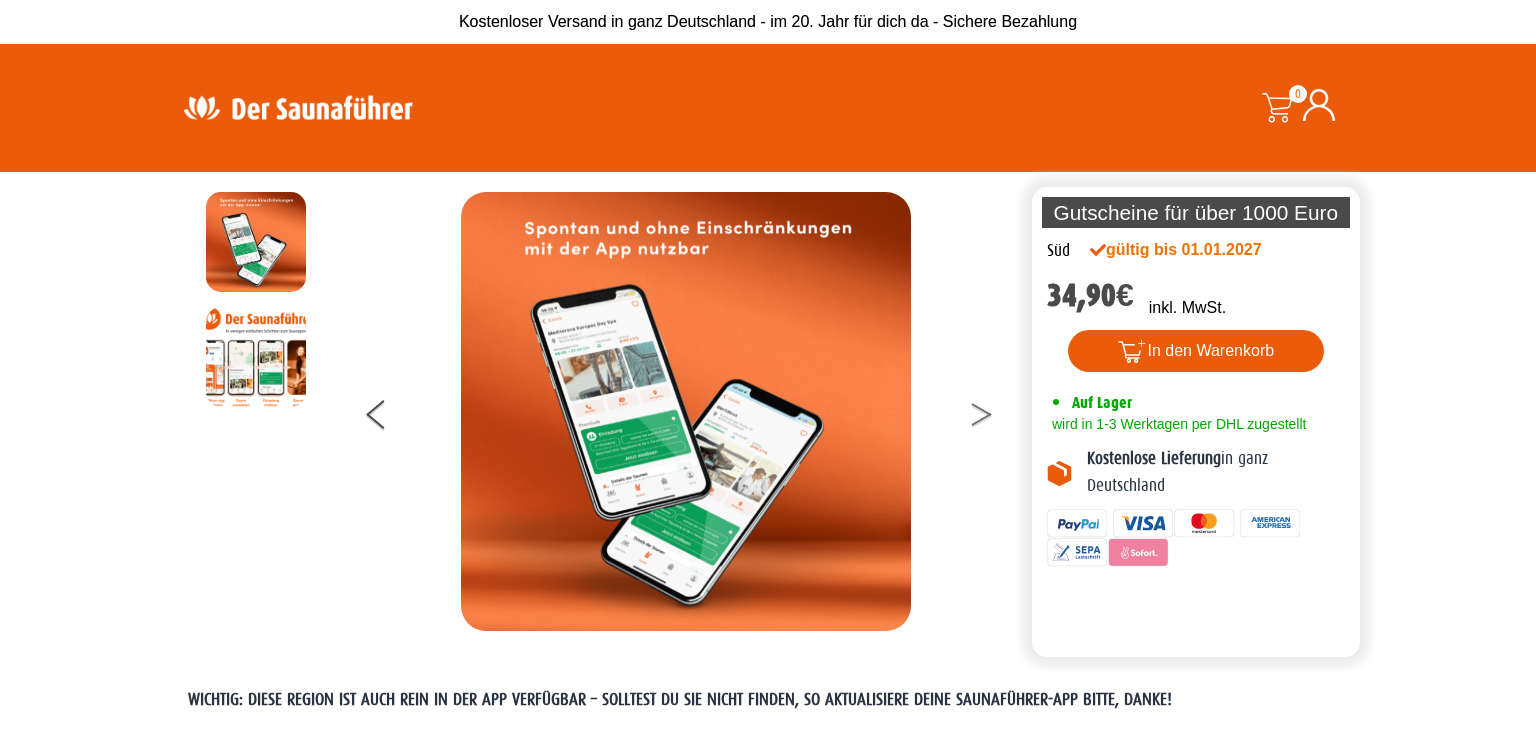 click at bounding box center (994, 418) 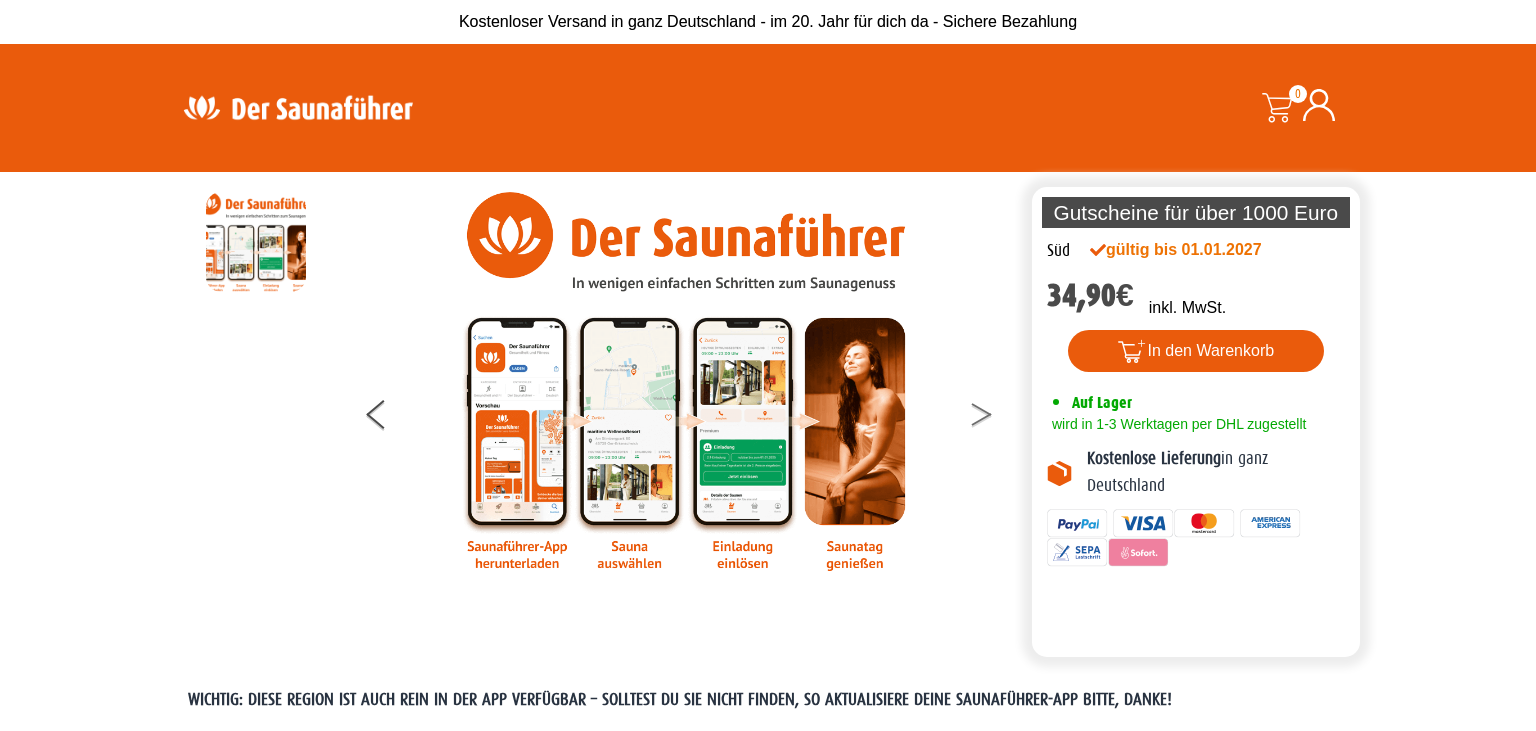 click at bounding box center (994, 418) 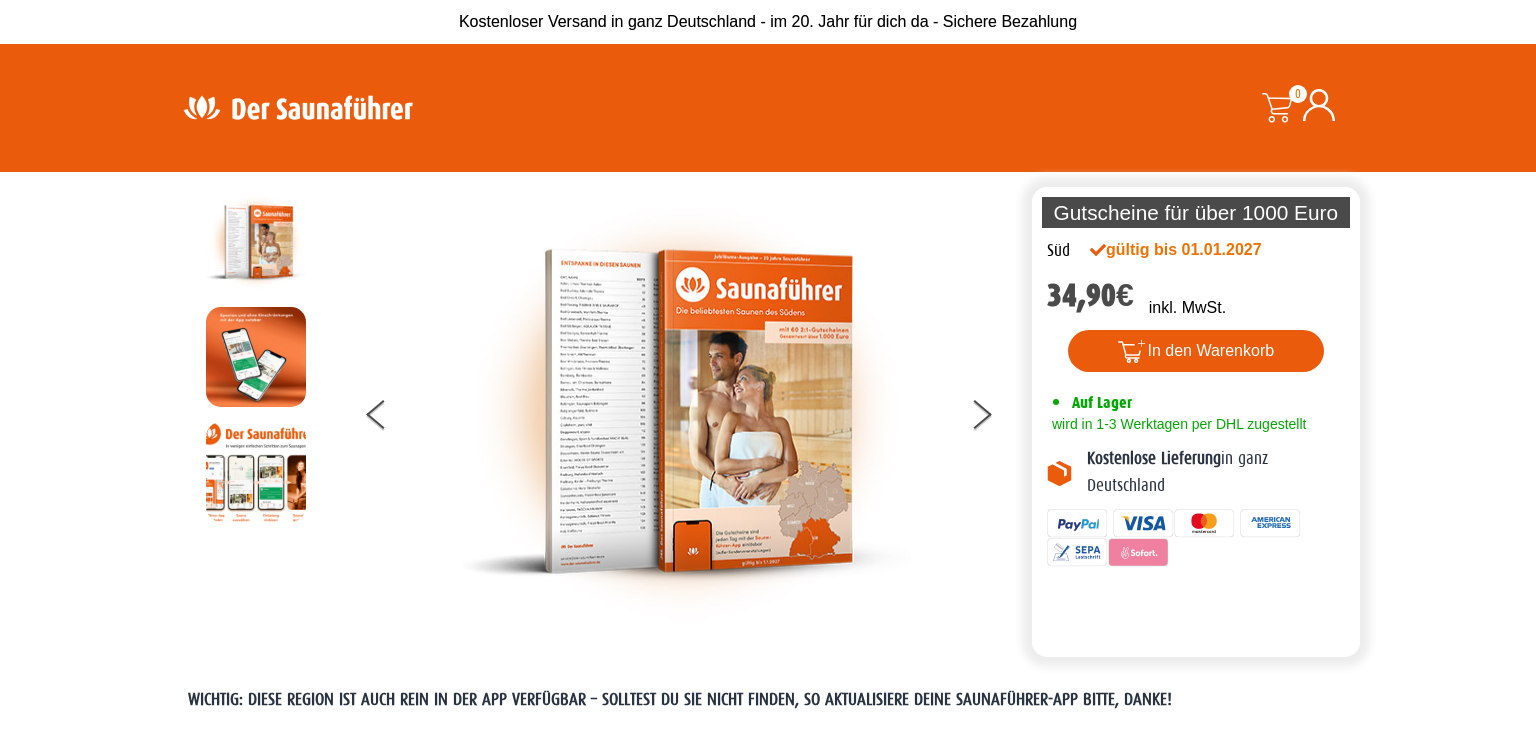 scroll, scrollTop: 0, scrollLeft: 0, axis: both 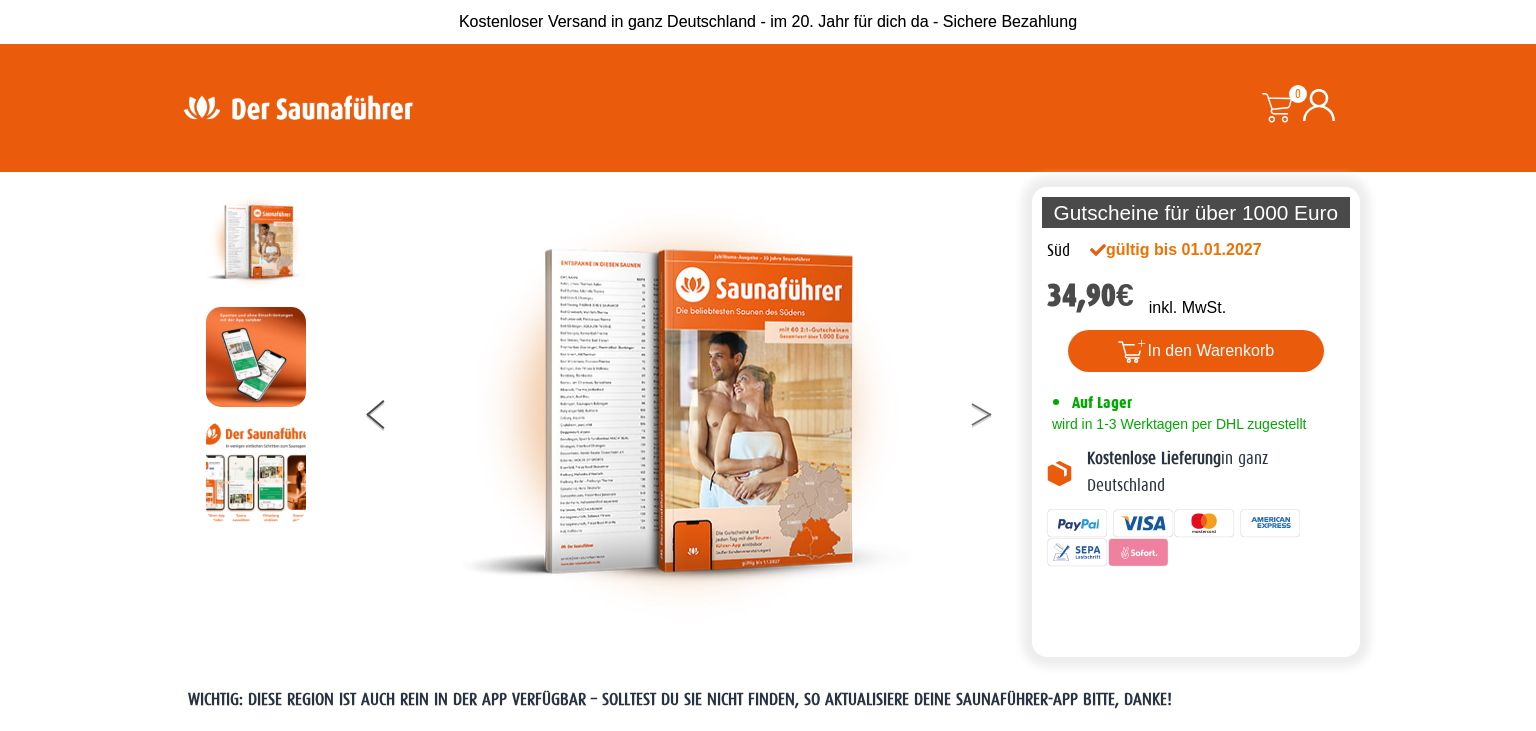 click at bounding box center [981, 409] 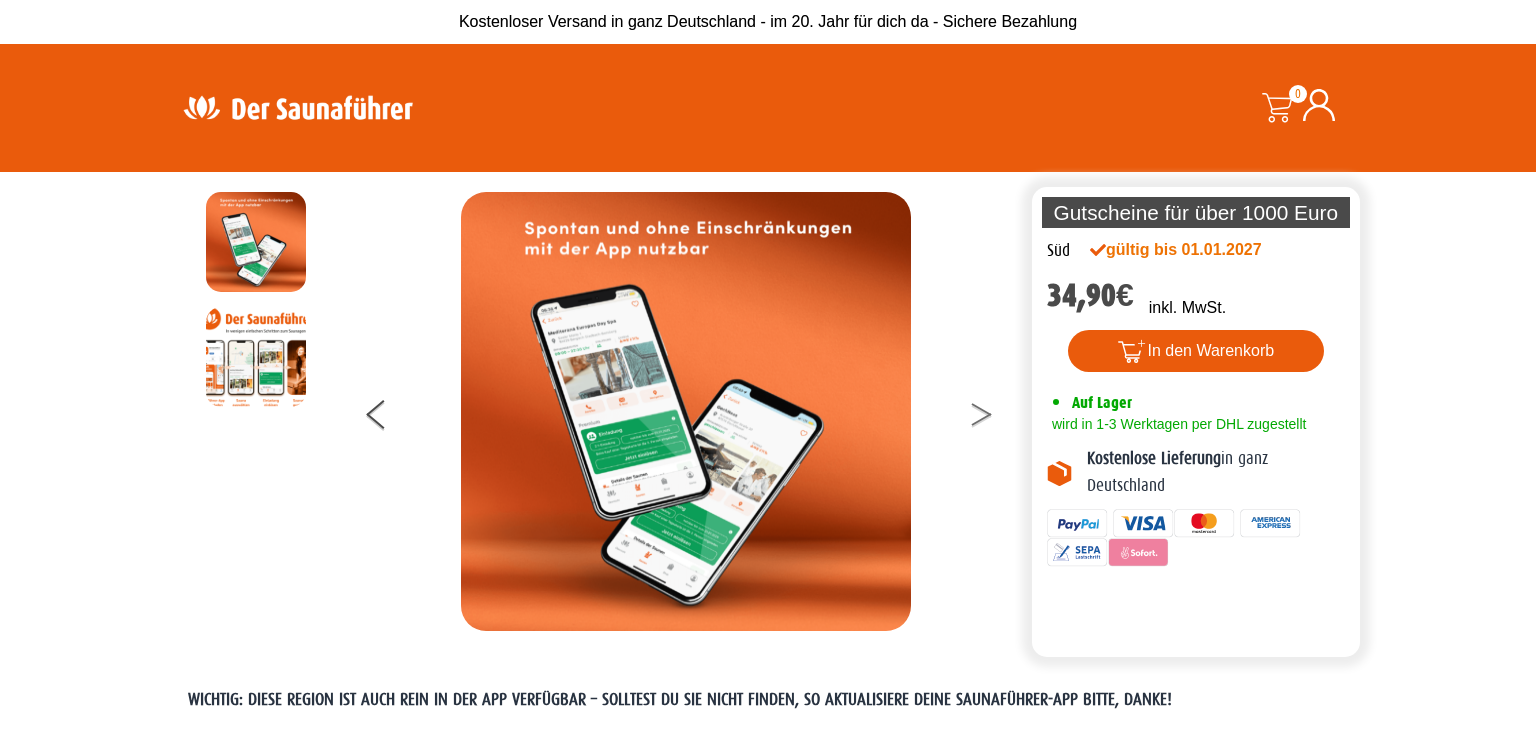 click at bounding box center (981, 409) 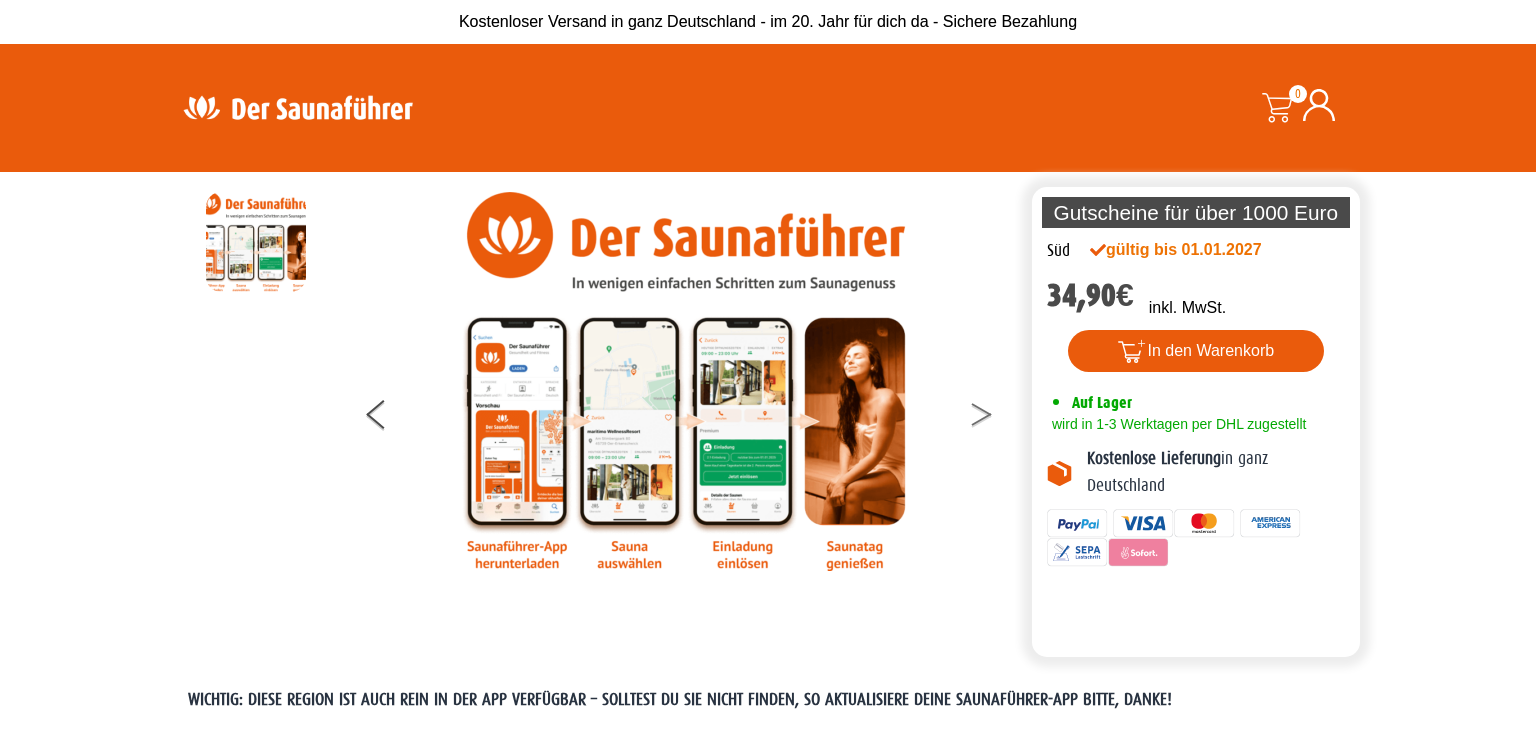 click at bounding box center [994, 418] 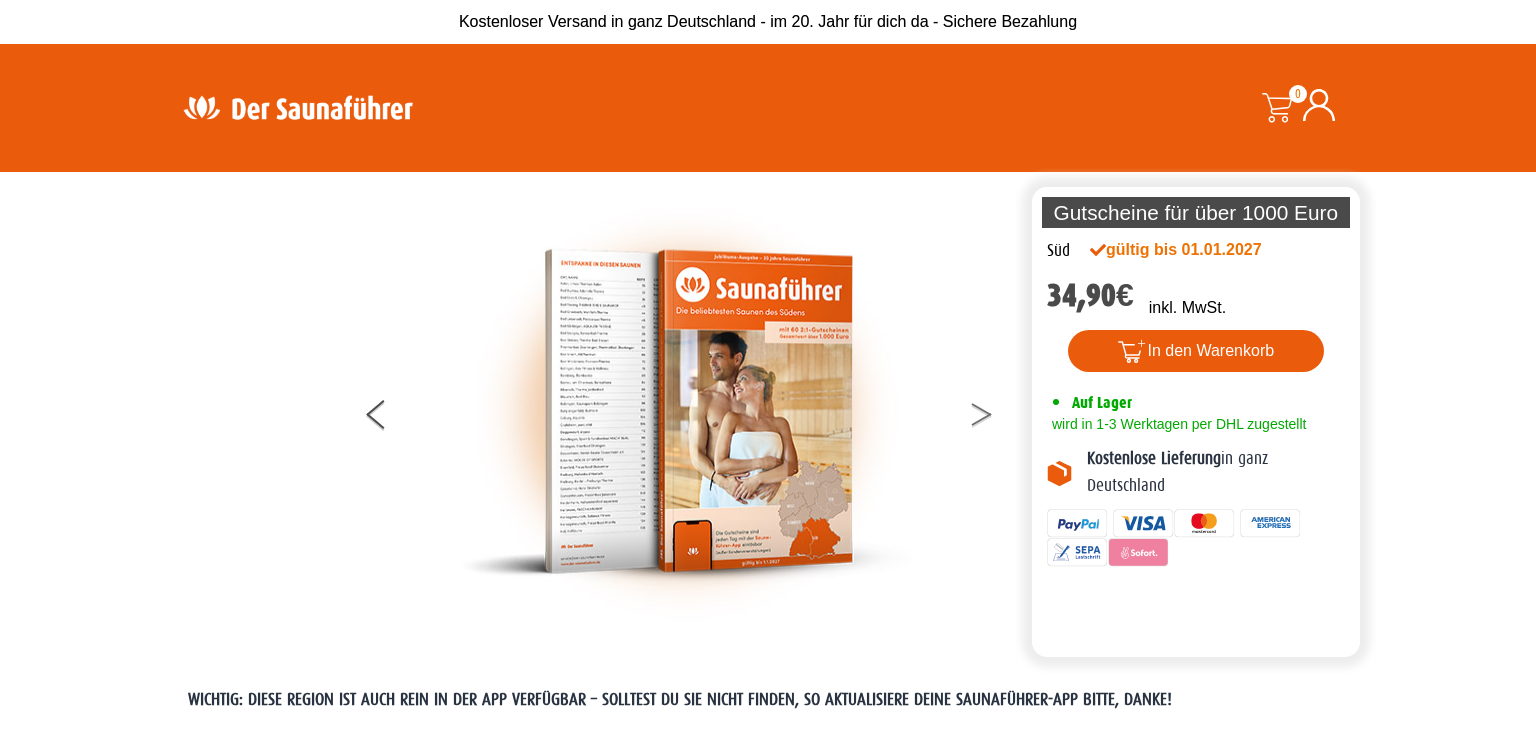 click at bounding box center (994, 418) 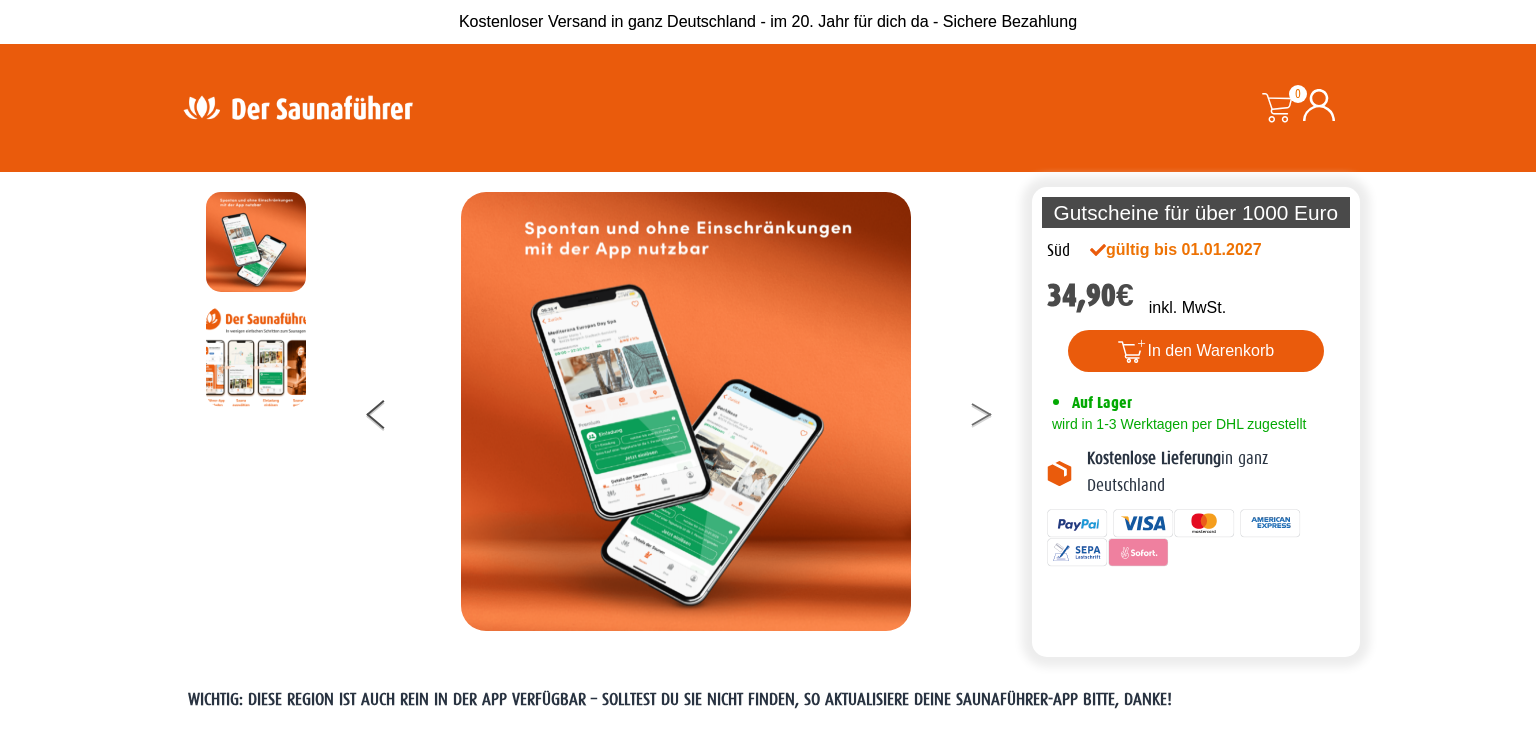 click at bounding box center (994, 418) 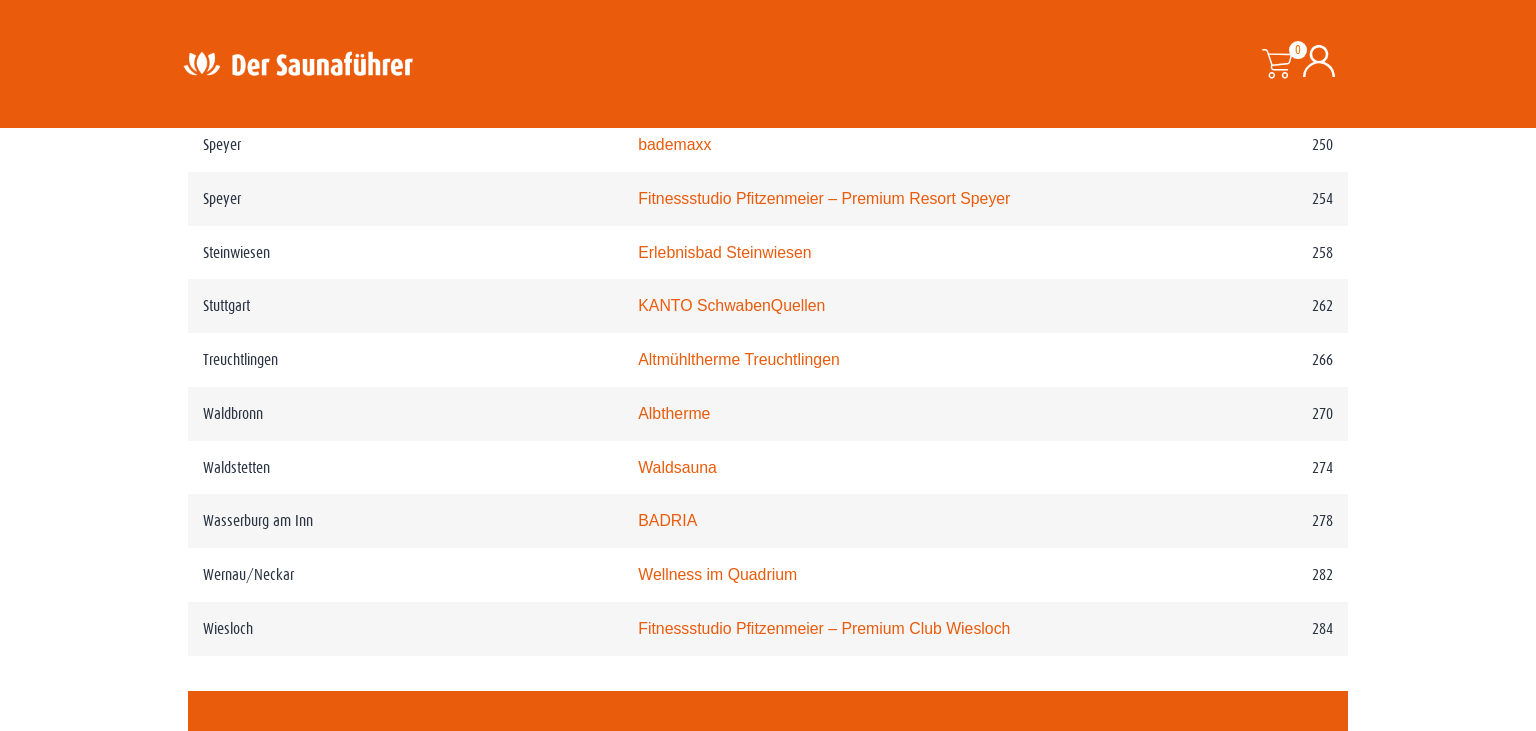 scroll, scrollTop: 4435, scrollLeft: 0, axis: vertical 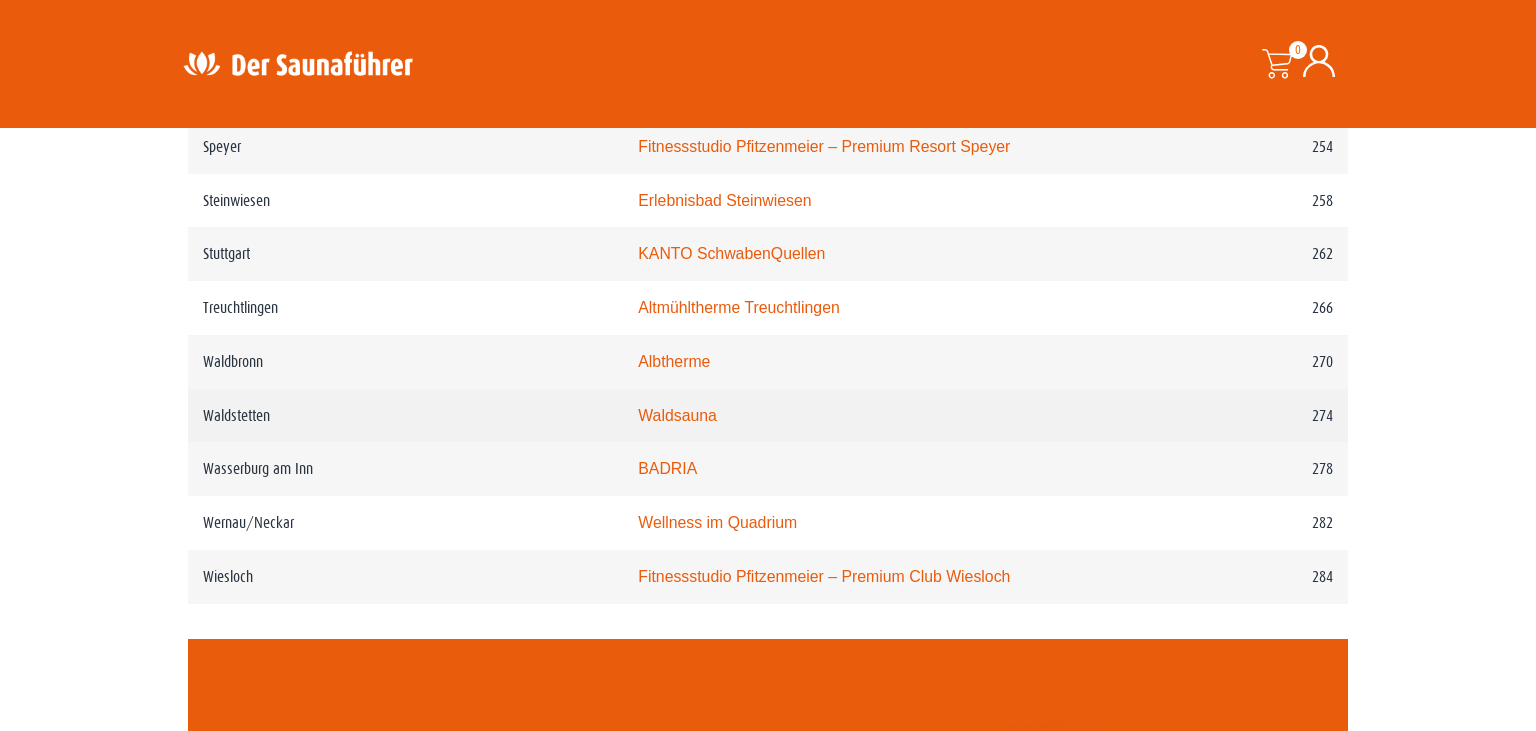 click on "Waldsauna" at bounding box center (677, 415) 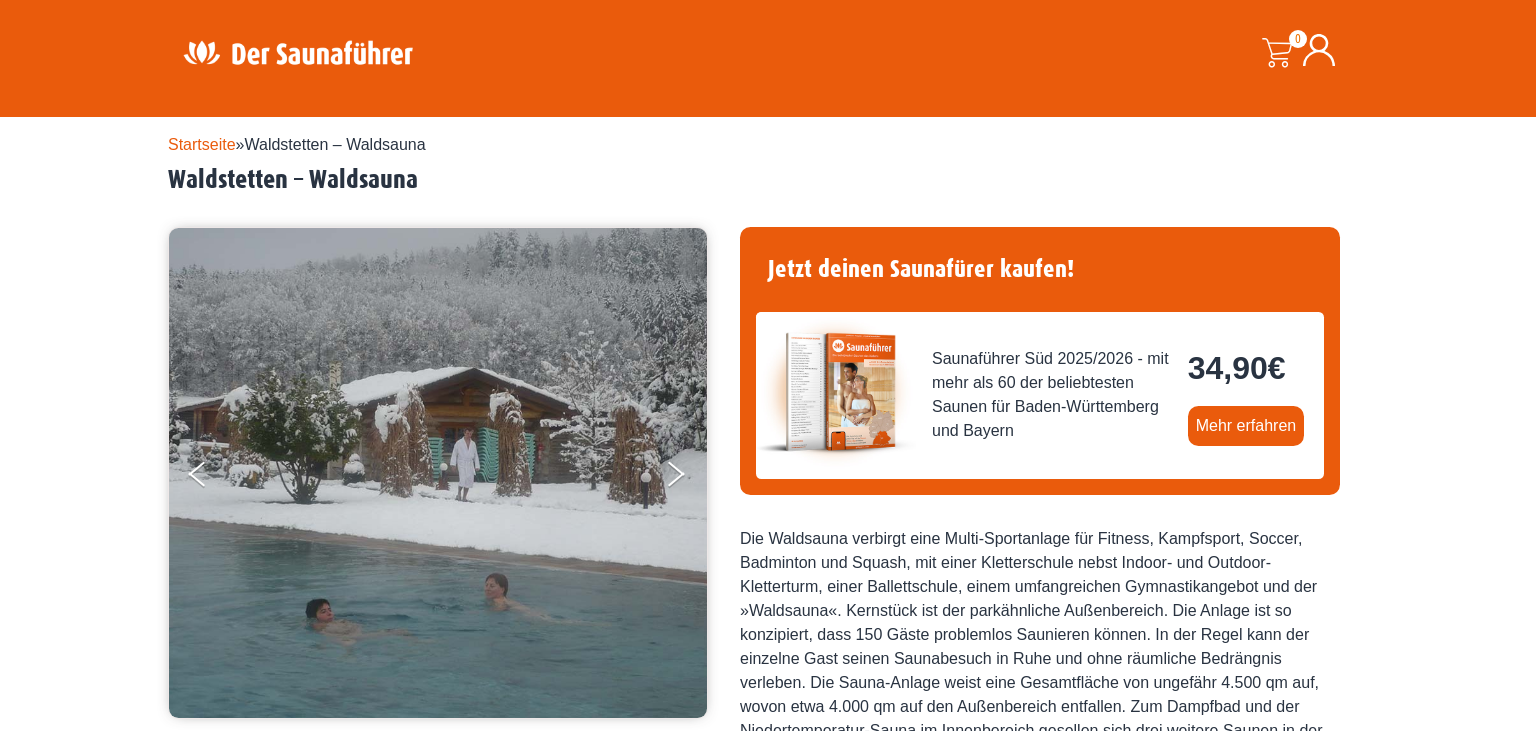 scroll, scrollTop: 0, scrollLeft: 0, axis: both 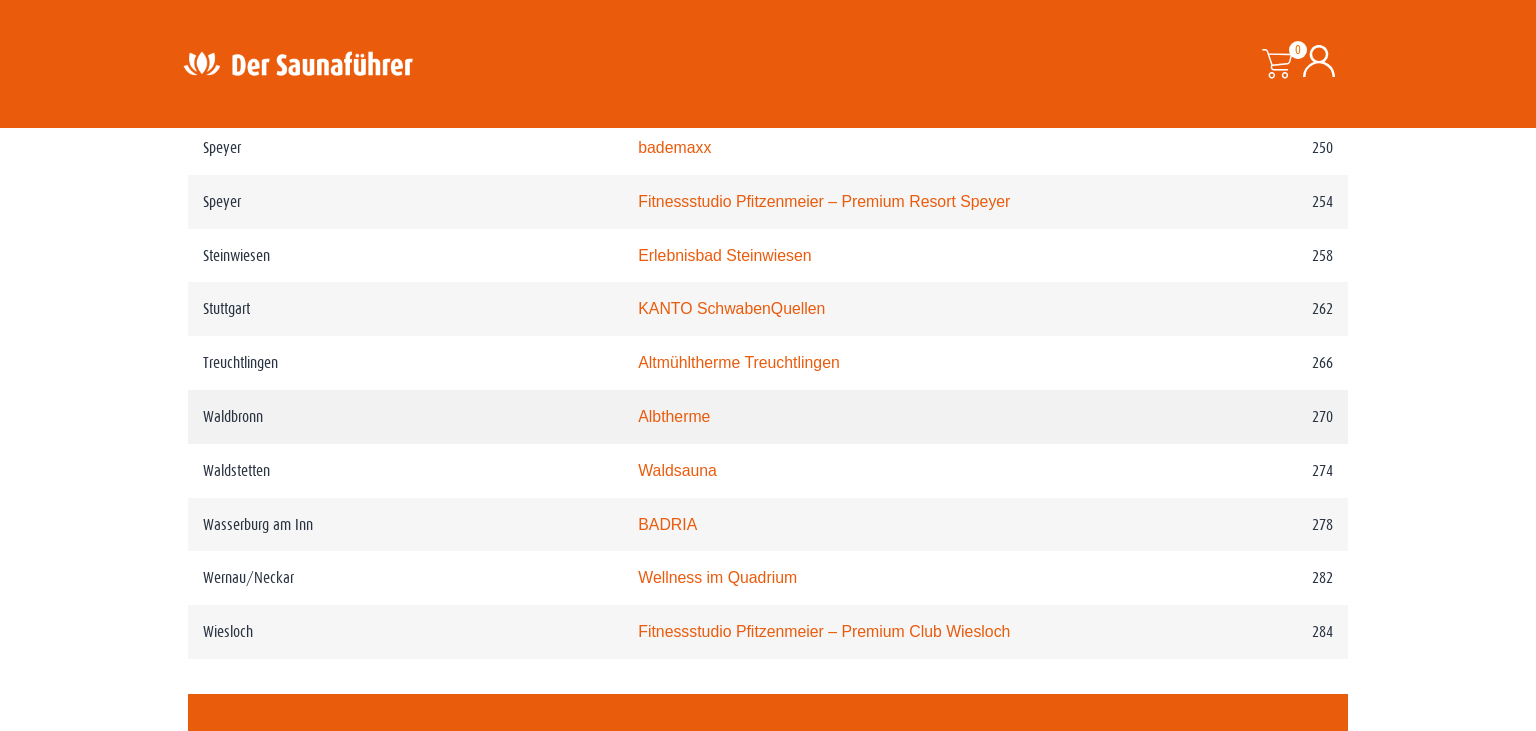 click on "Albtherme" at bounding box center (674, 416) 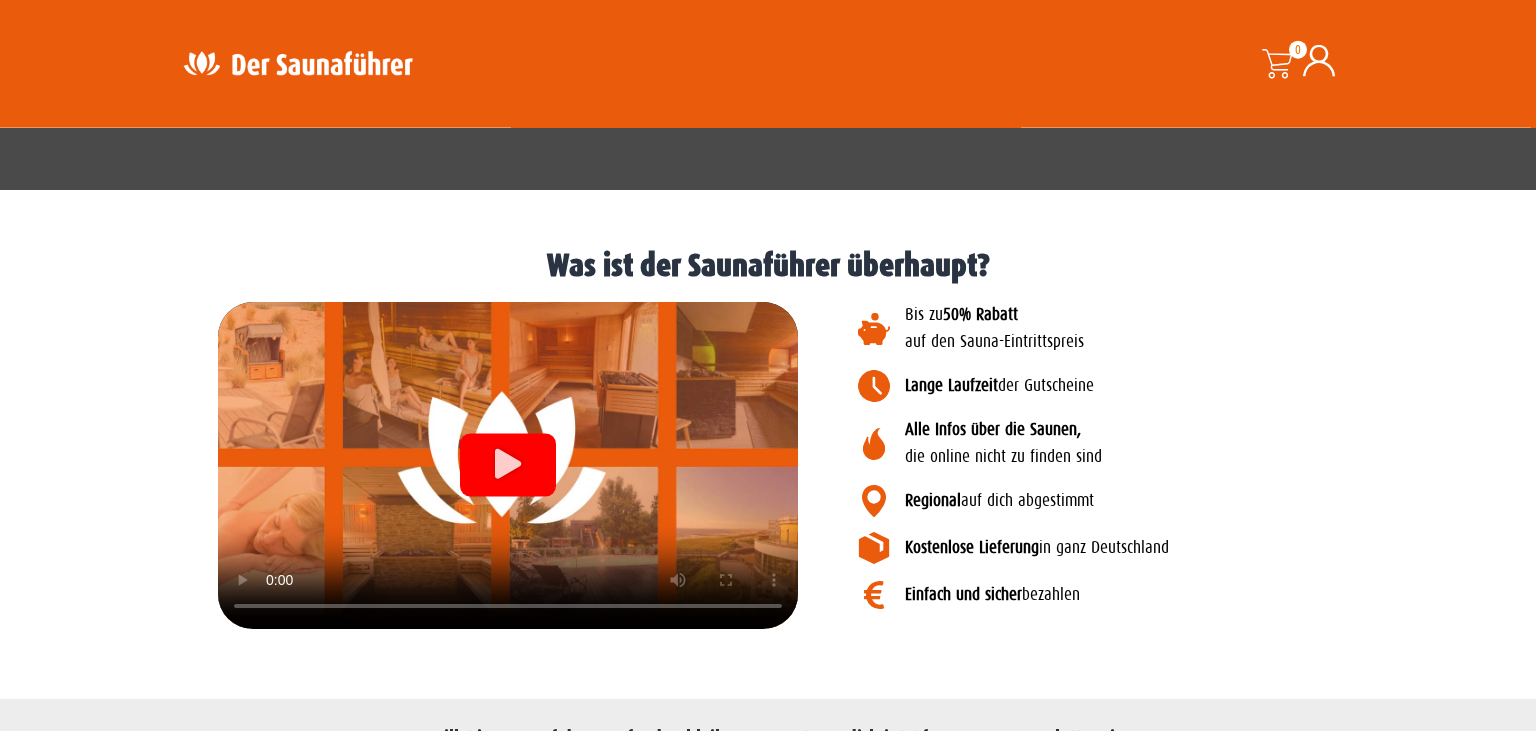 scroll, scrollTop: 2217, scrollLeft: 0, axis: vertical 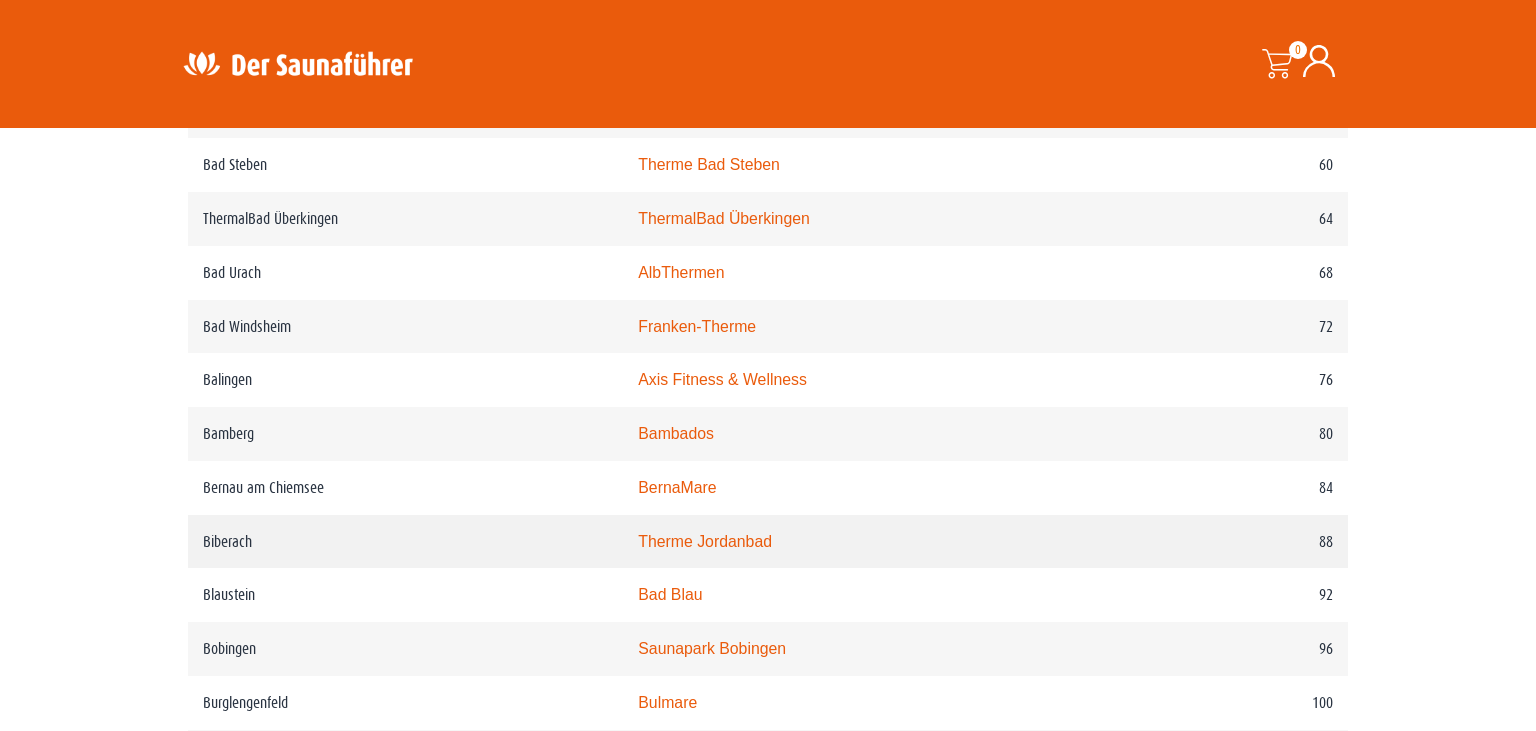 click on "Therme Jordanbad" at bounding box center (705, 541) 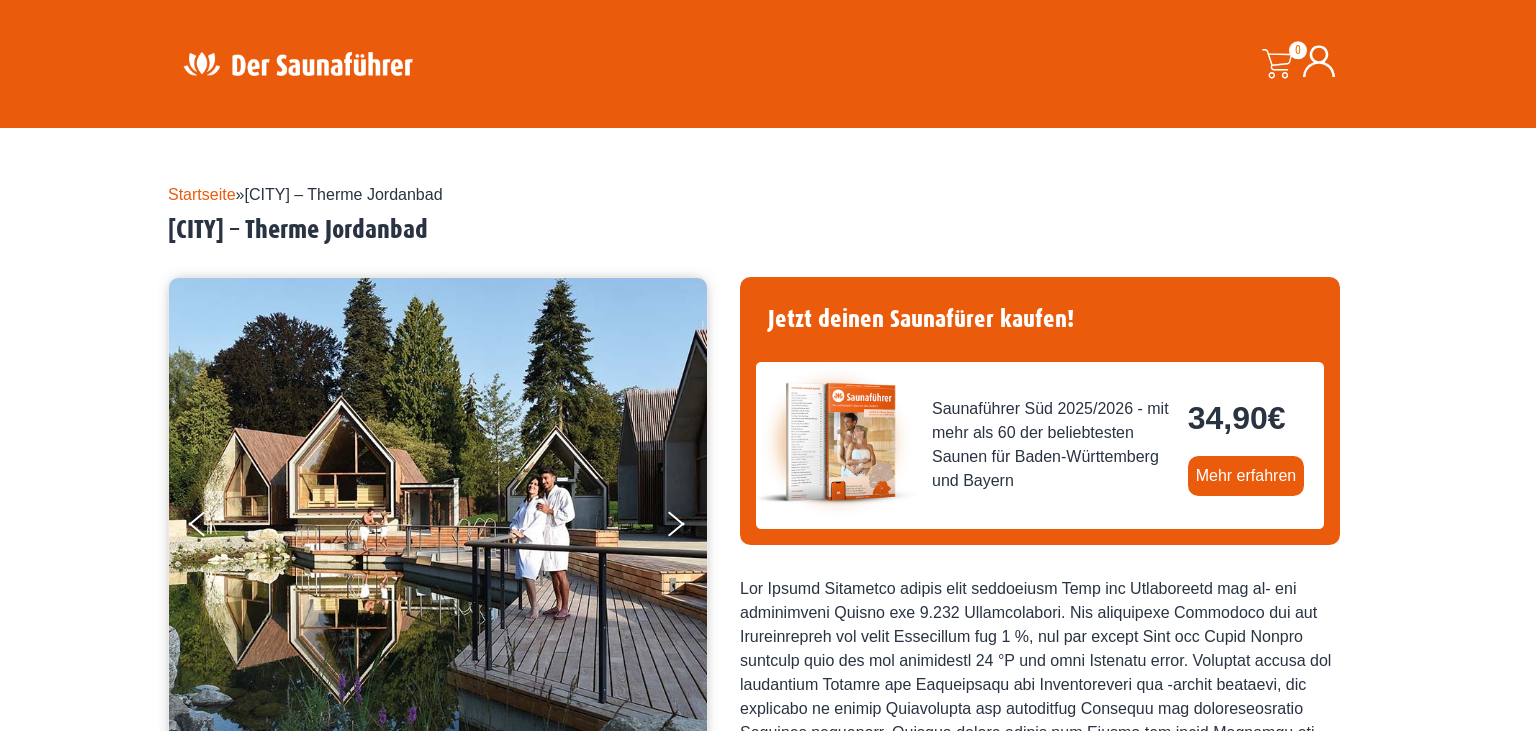 scroll, scrollTop: 0, scrollLeft: 0, axis: both 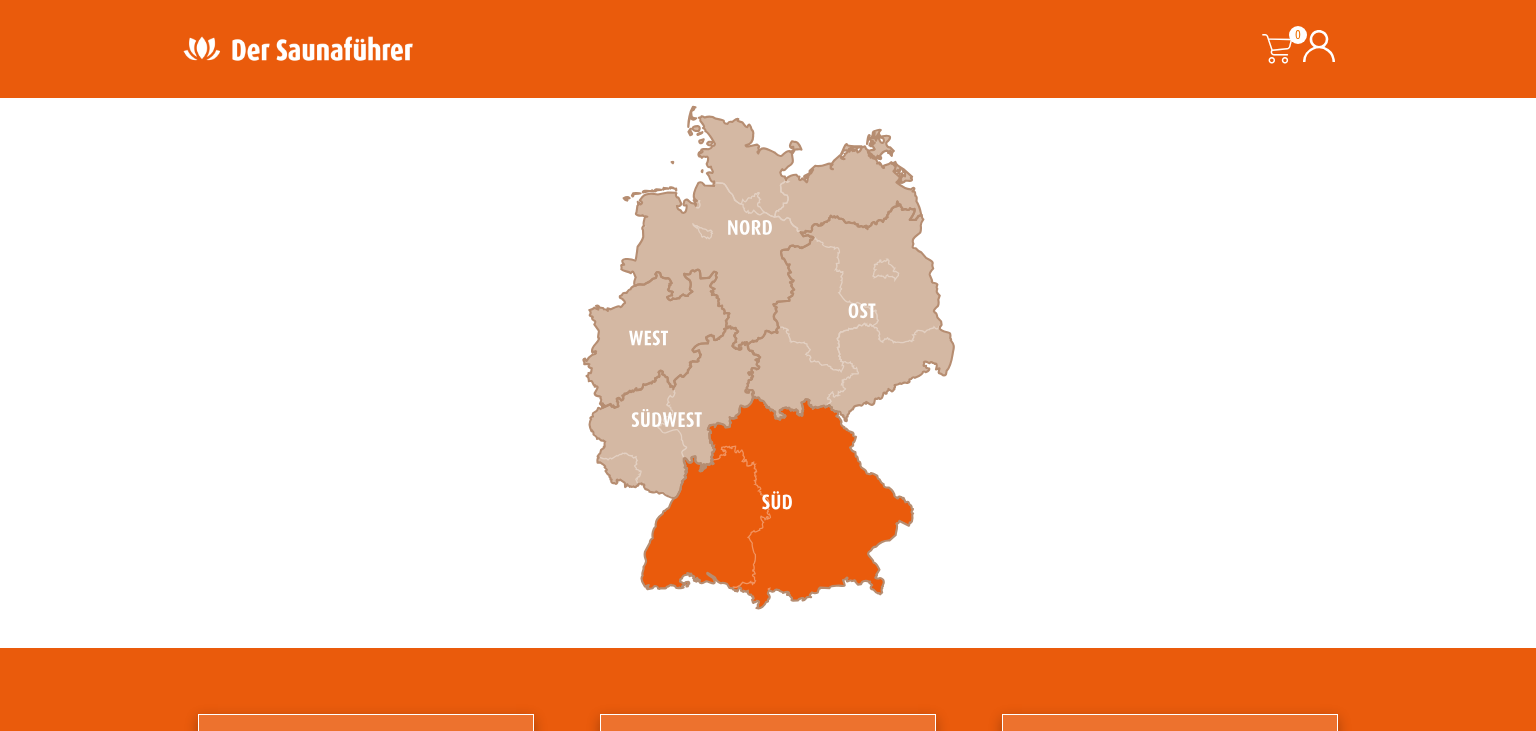 click 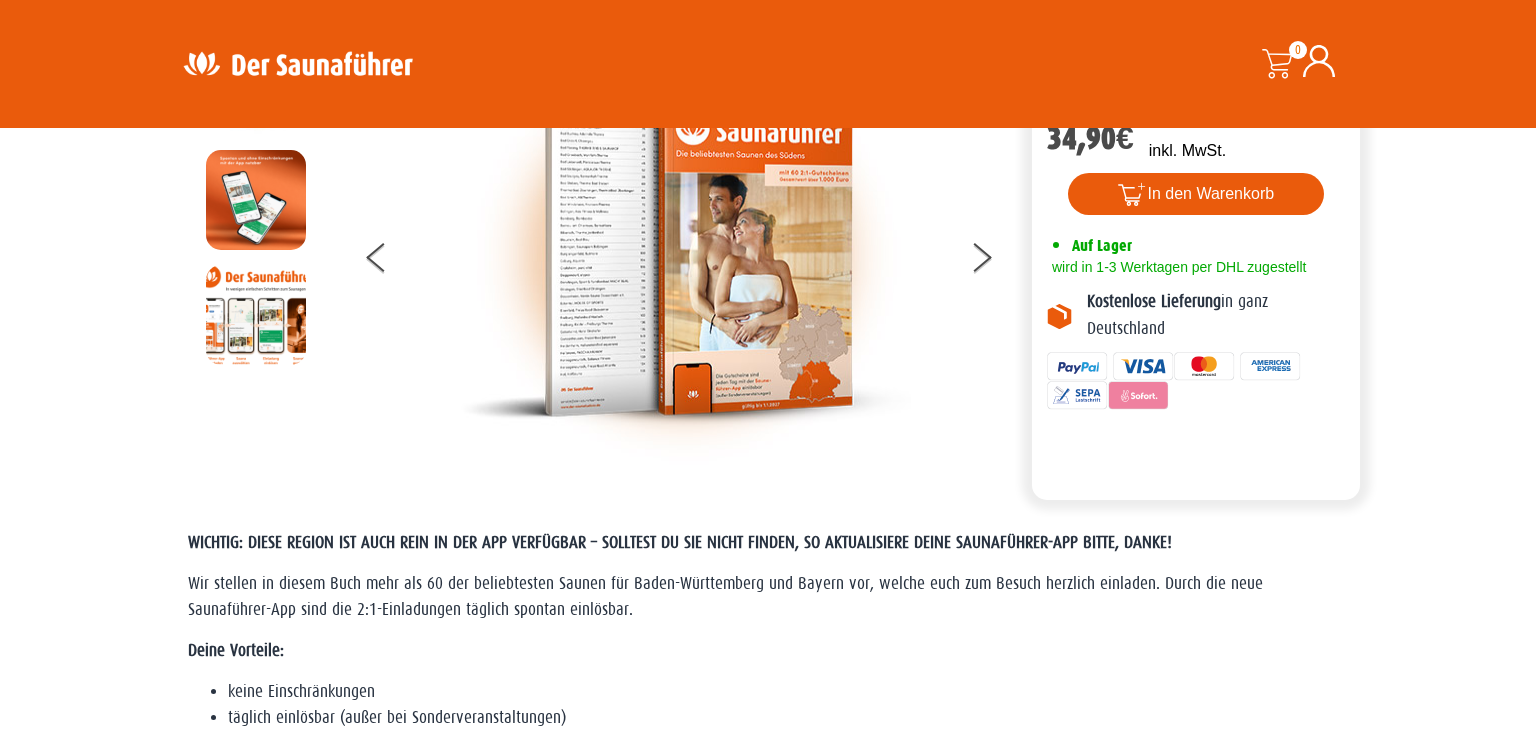 scroll, scrollTop: 0, scrollLeft: 0, axis: both 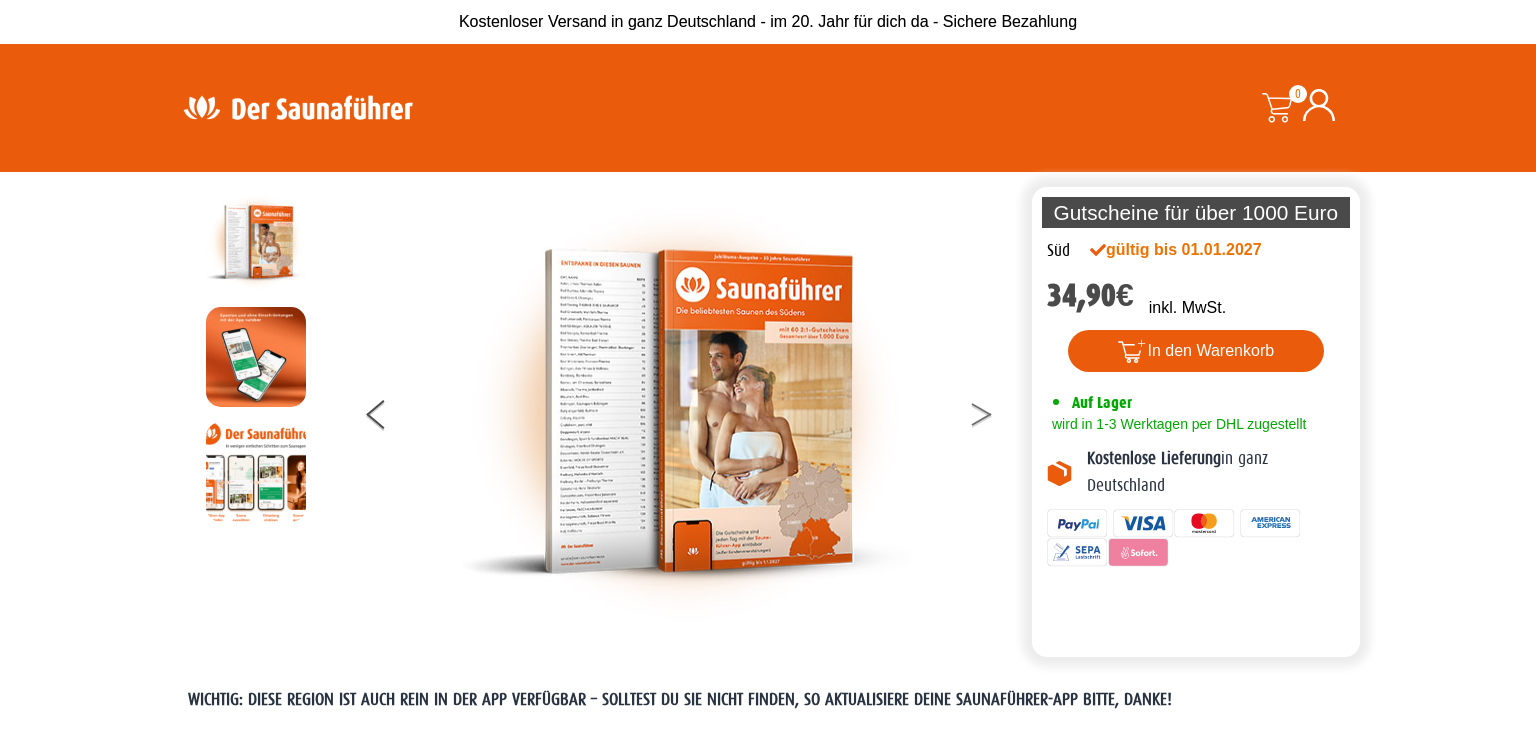 click at bounding box center [994, 418] 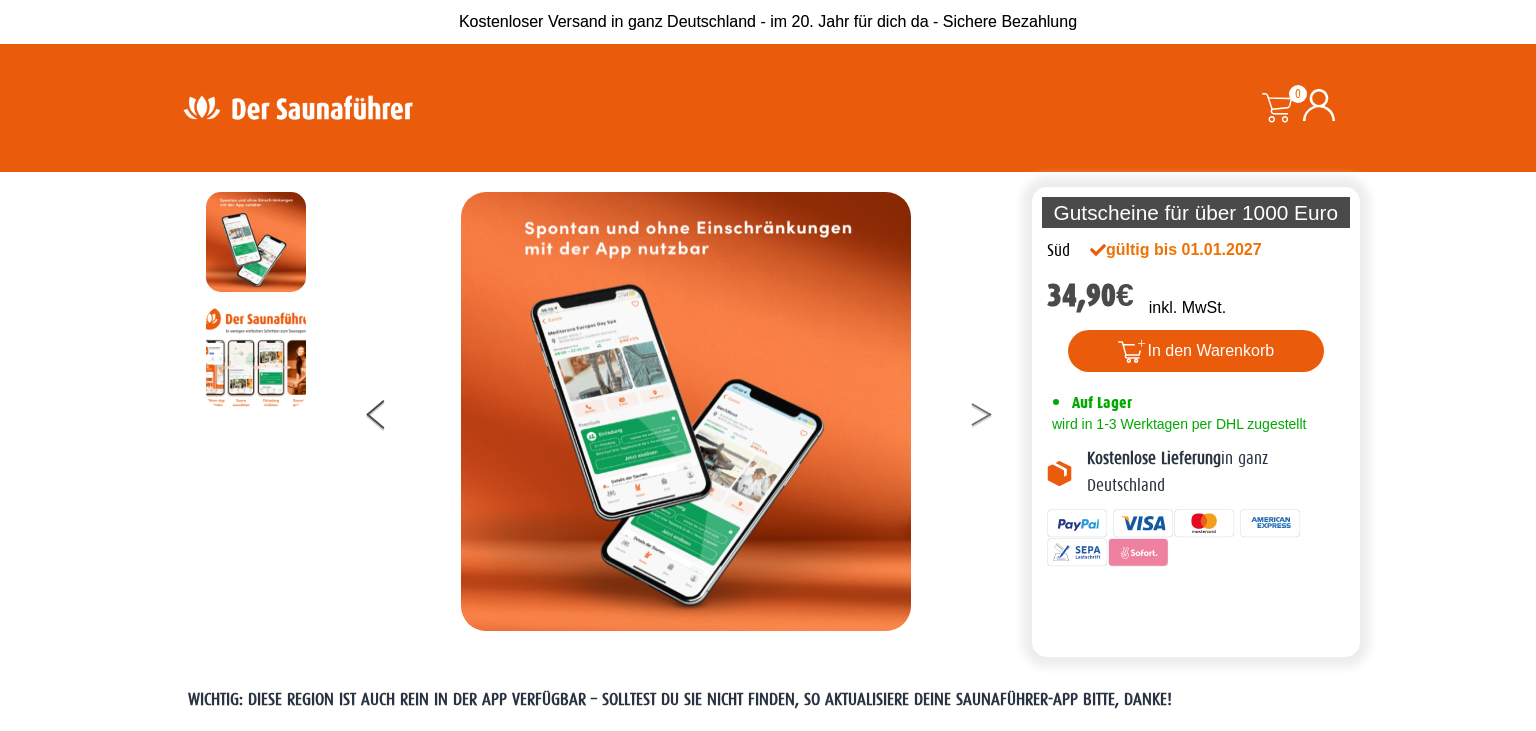 click at bounding box center (994, 418) 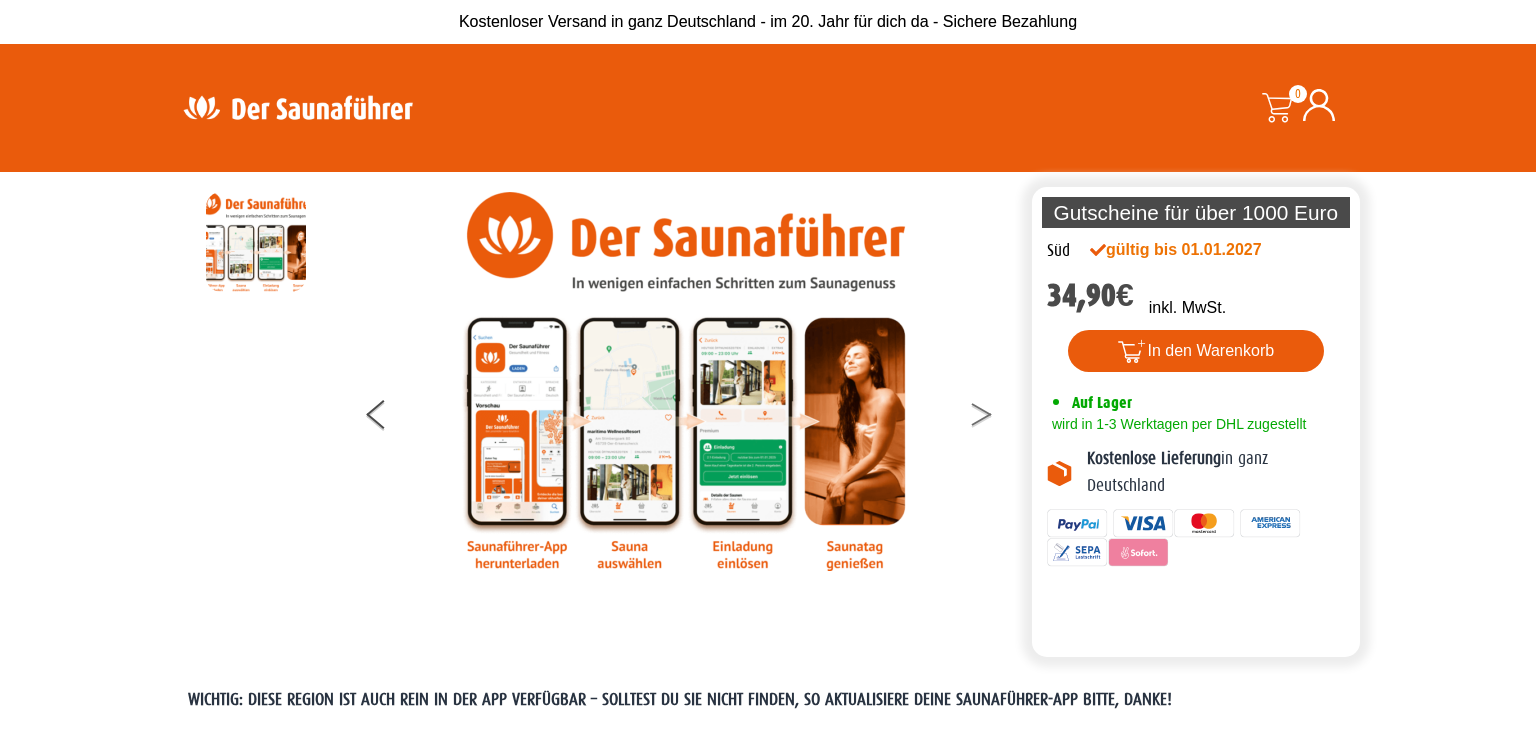 click at bounding box center [994, 418] 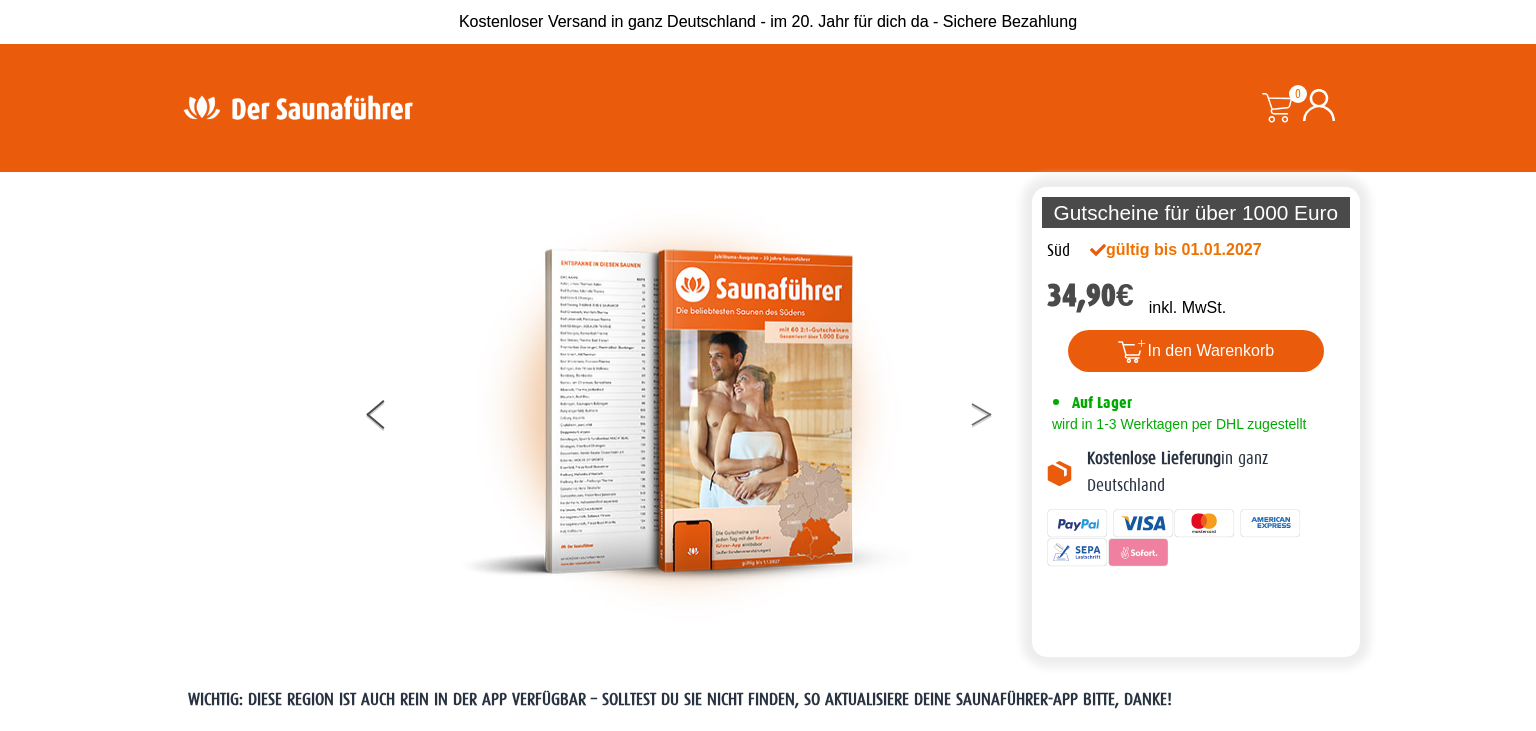 click at bounding box center (994, 418) 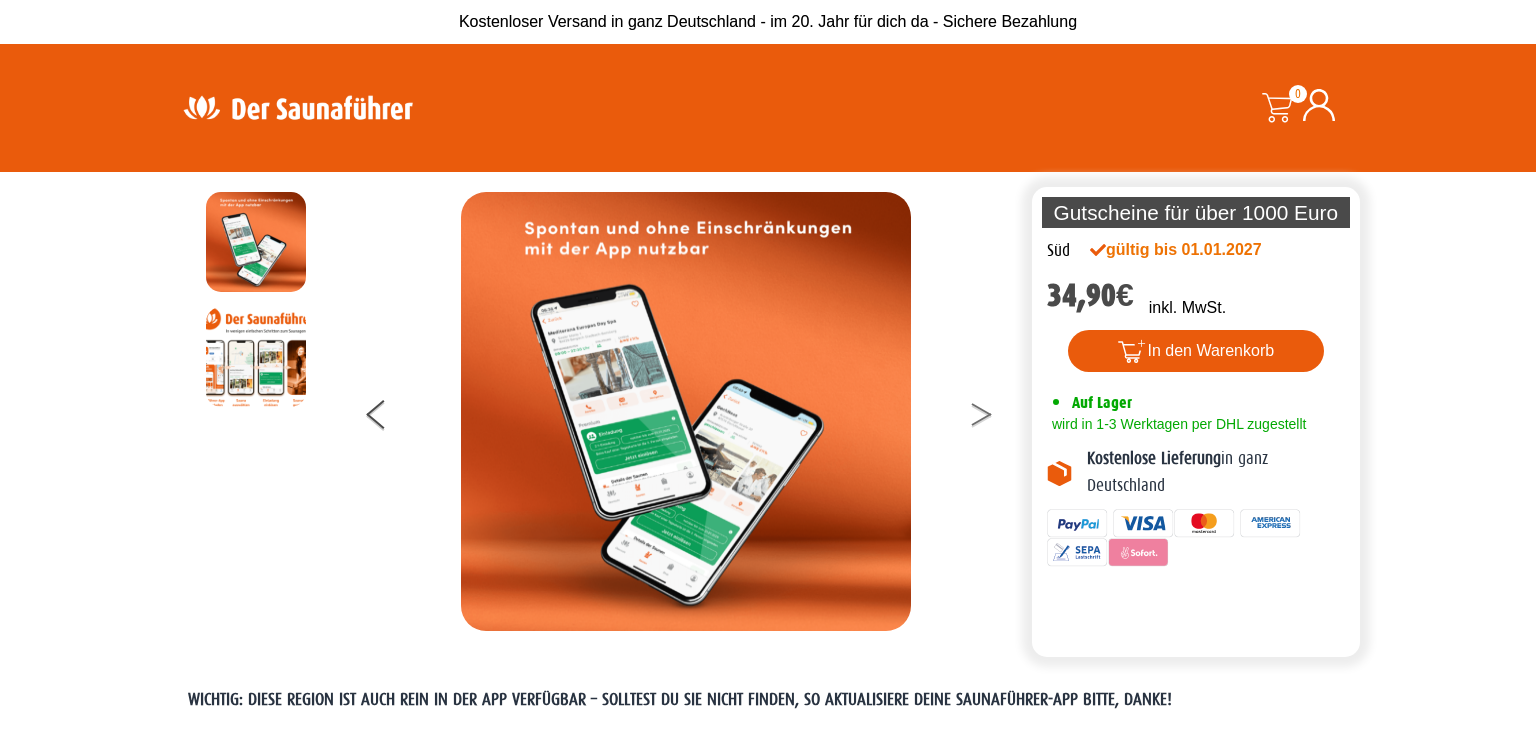 click at bounding box center (994, 418) 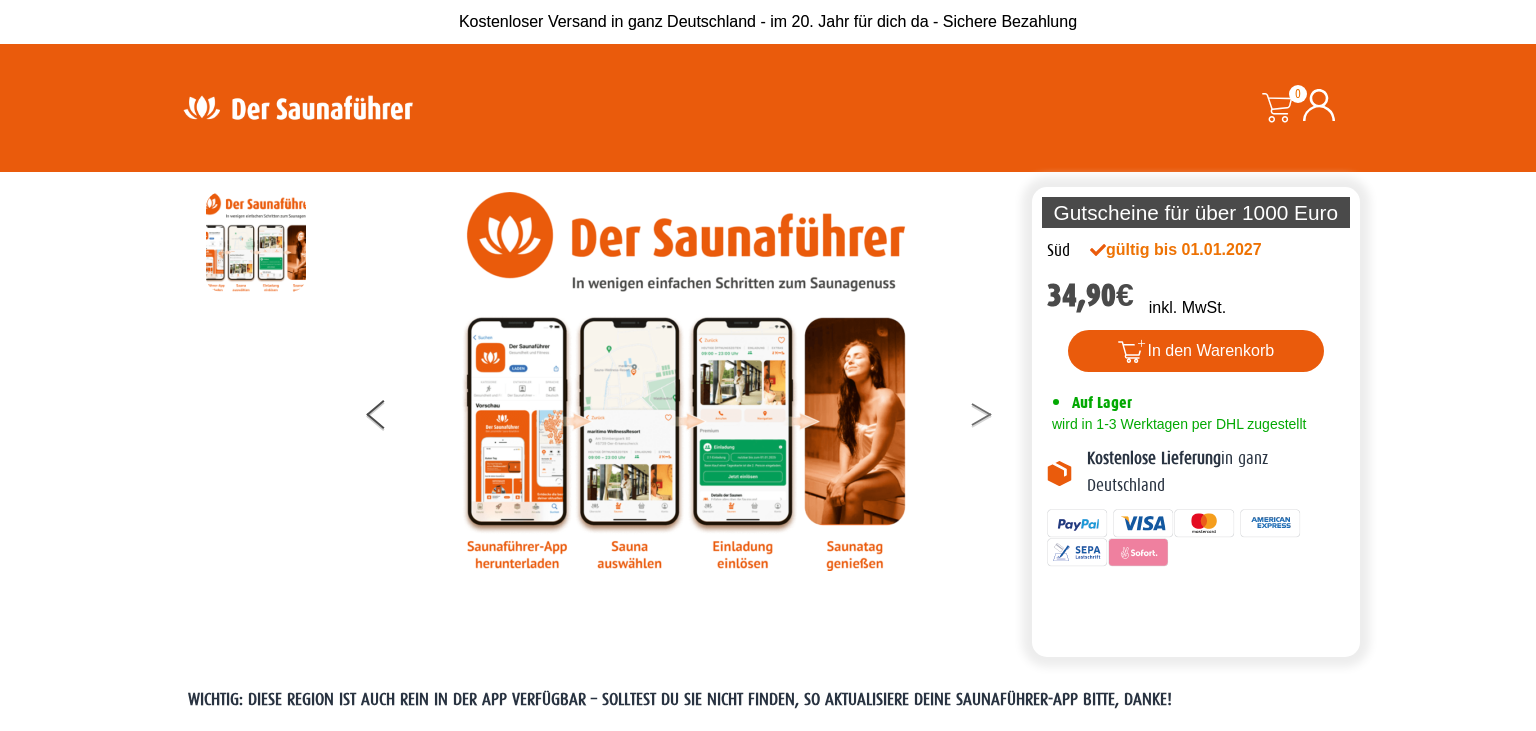 click at bounding box center [994, 418] 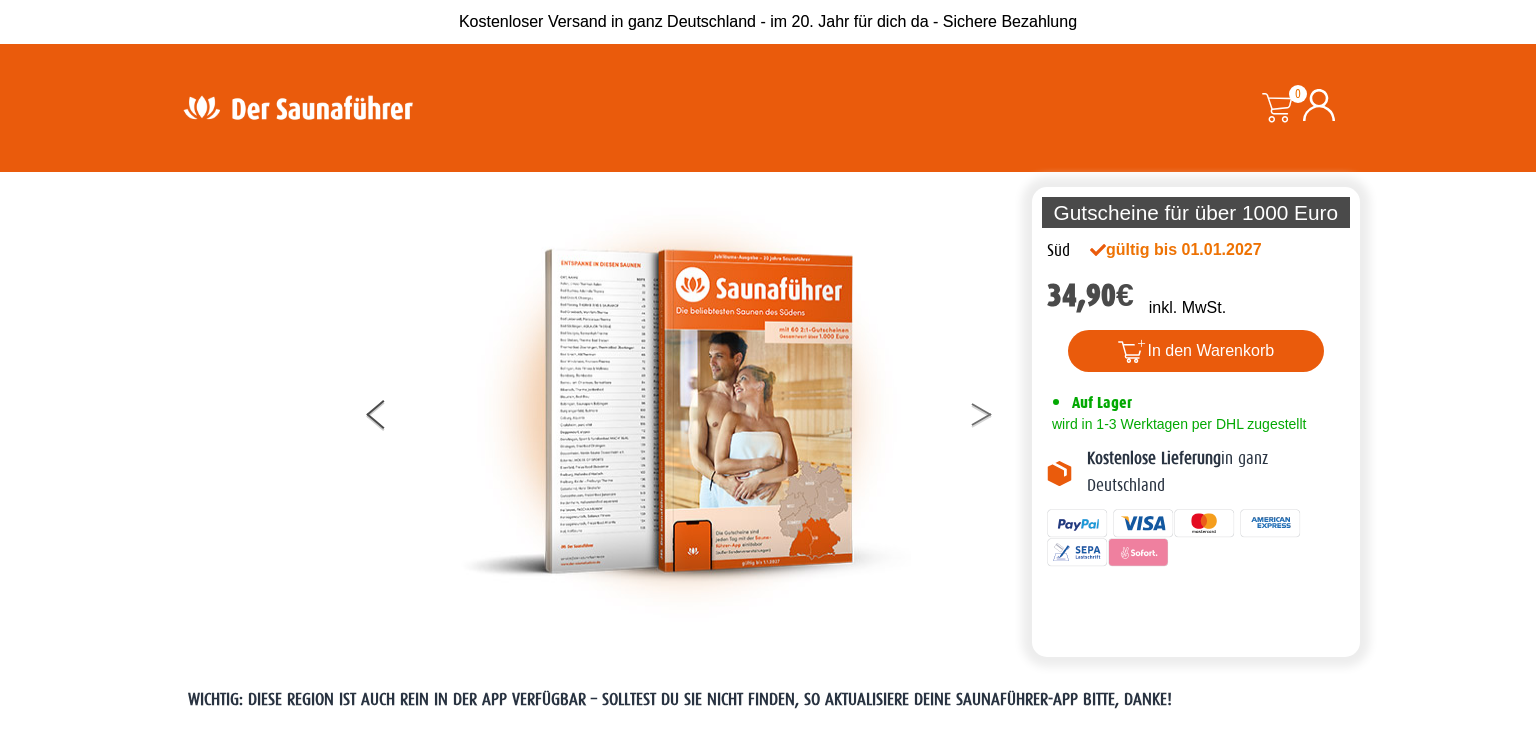 click at bounding box center [994, 418] 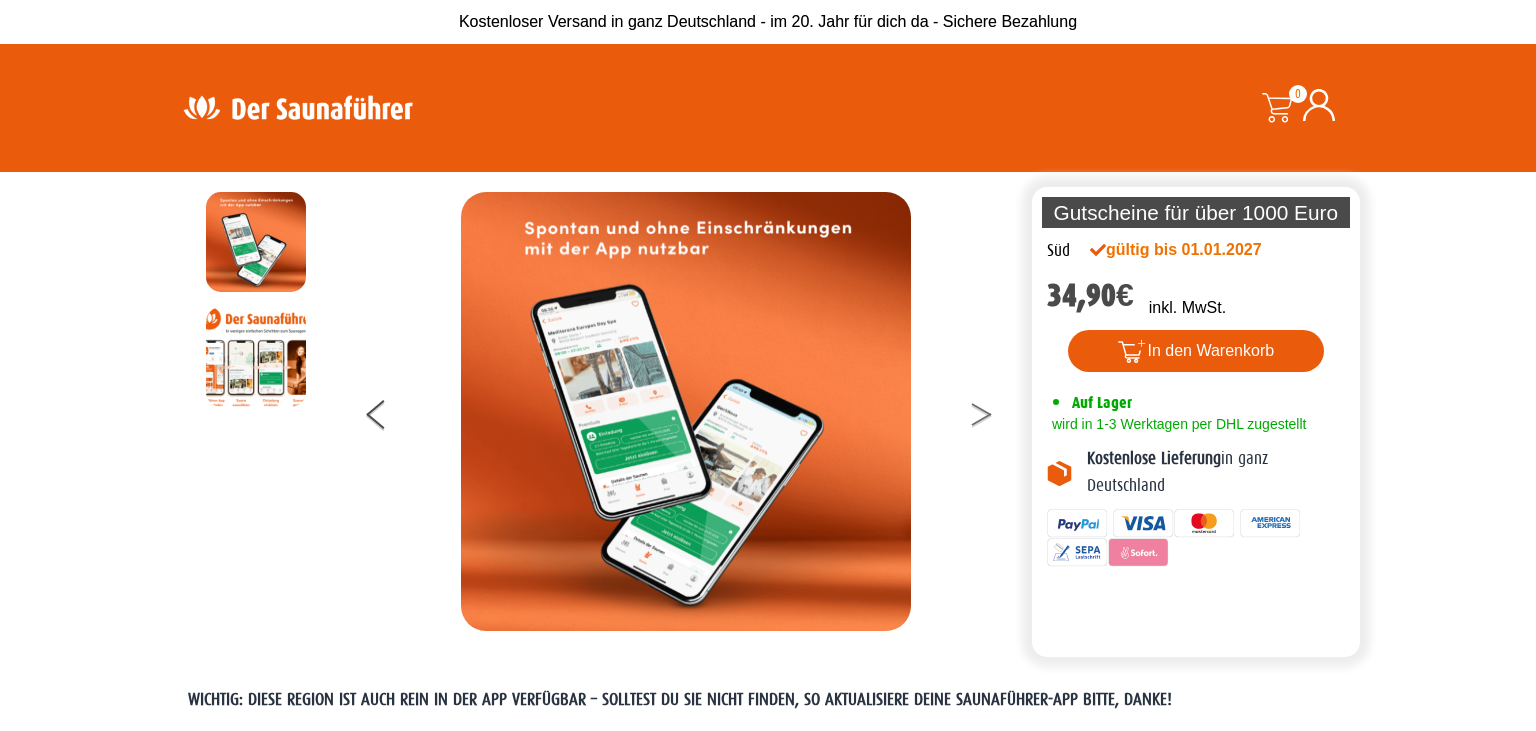 click at bounding box center (994, 418) 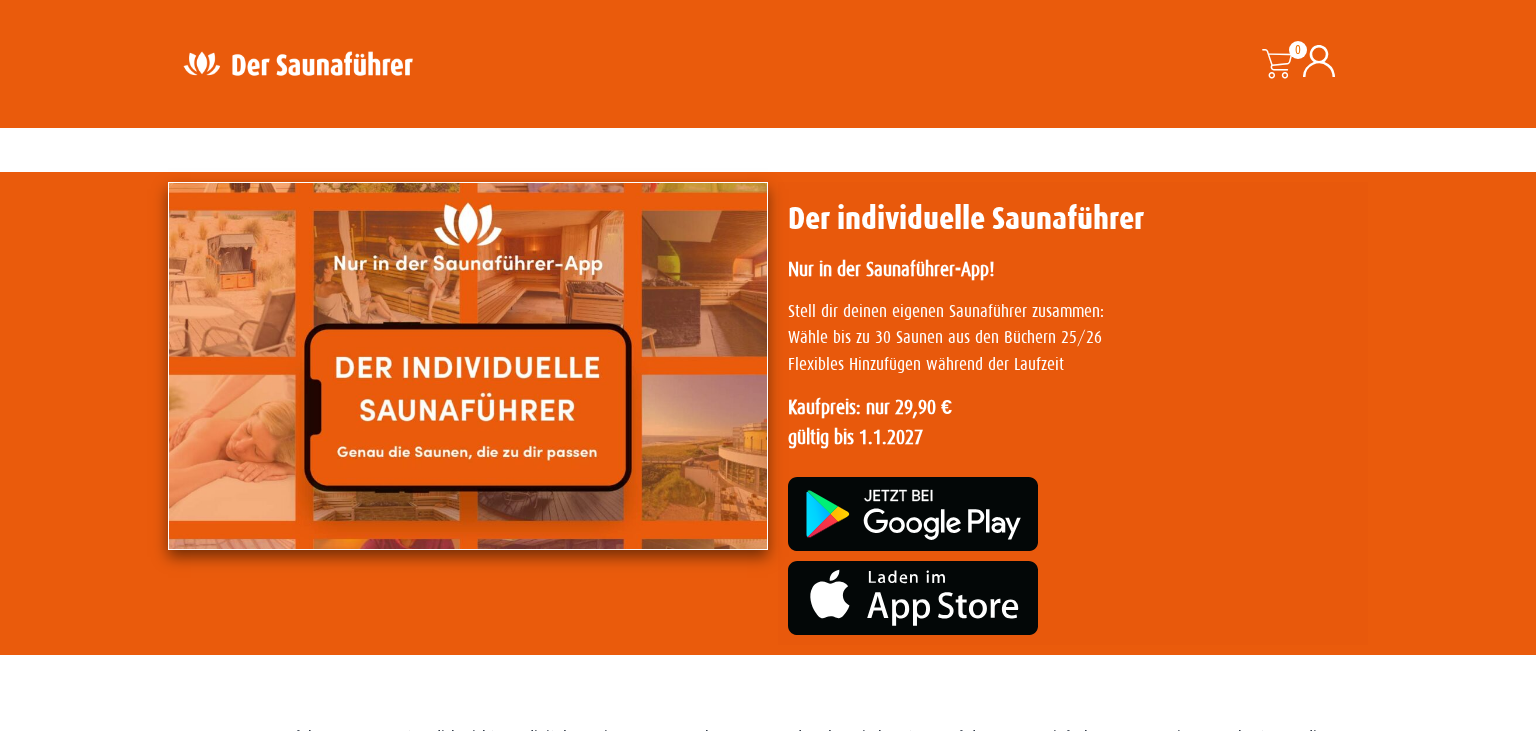 scroll, scrollTop: 105, scrollLeft: 0, axis: vertical 